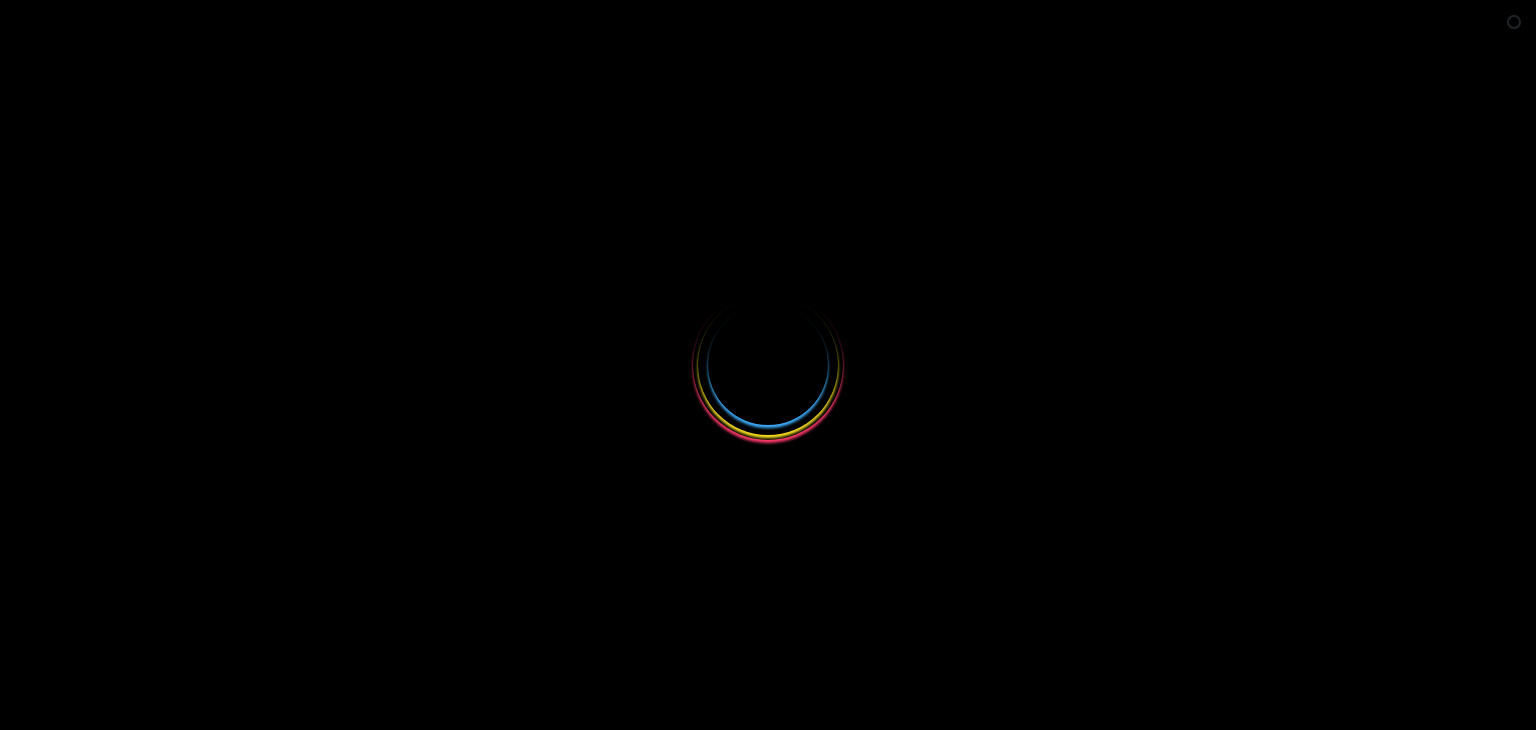 scroll, scrollTop: 0, scrollLeft: 0, axis: both 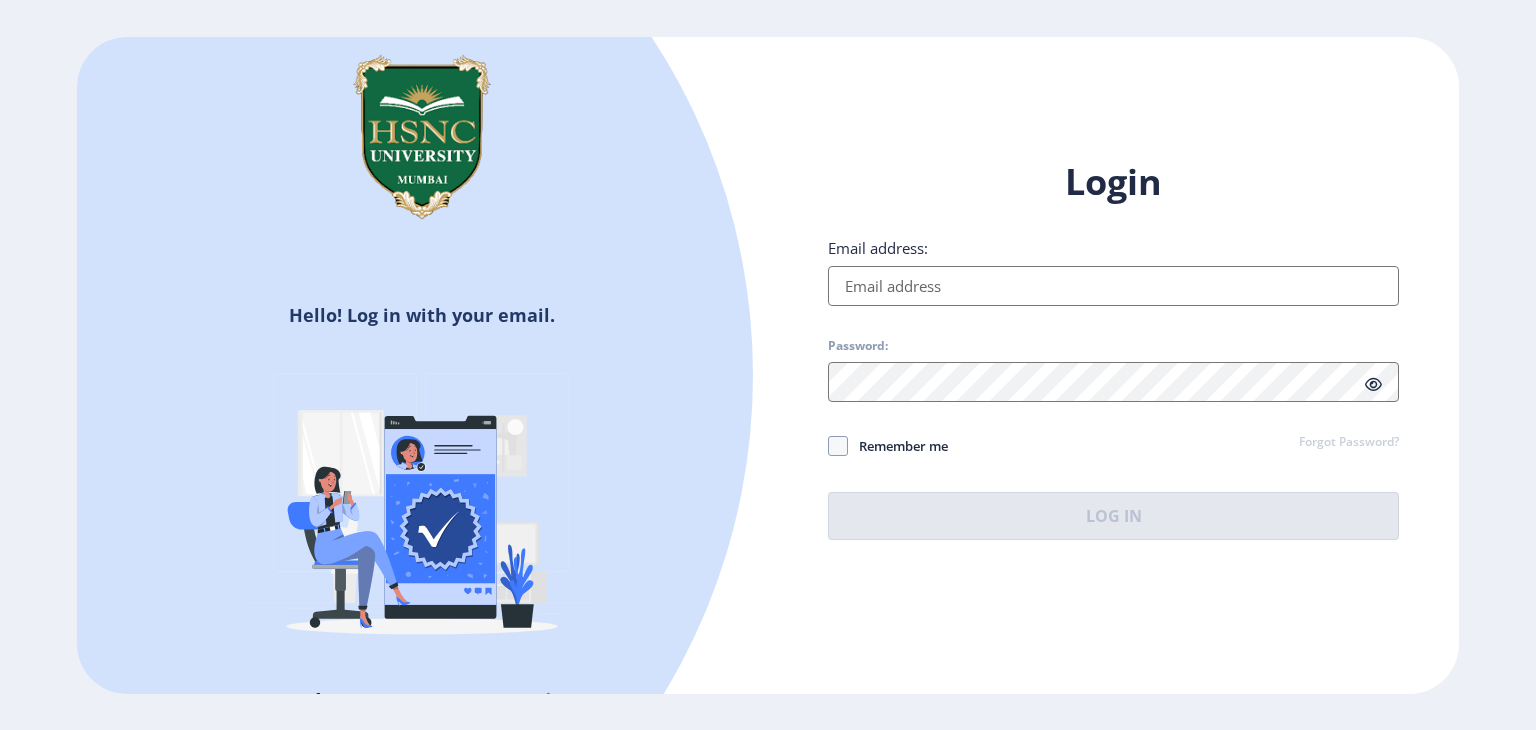 click on "Email address:" at bounding box center (1113, 286) 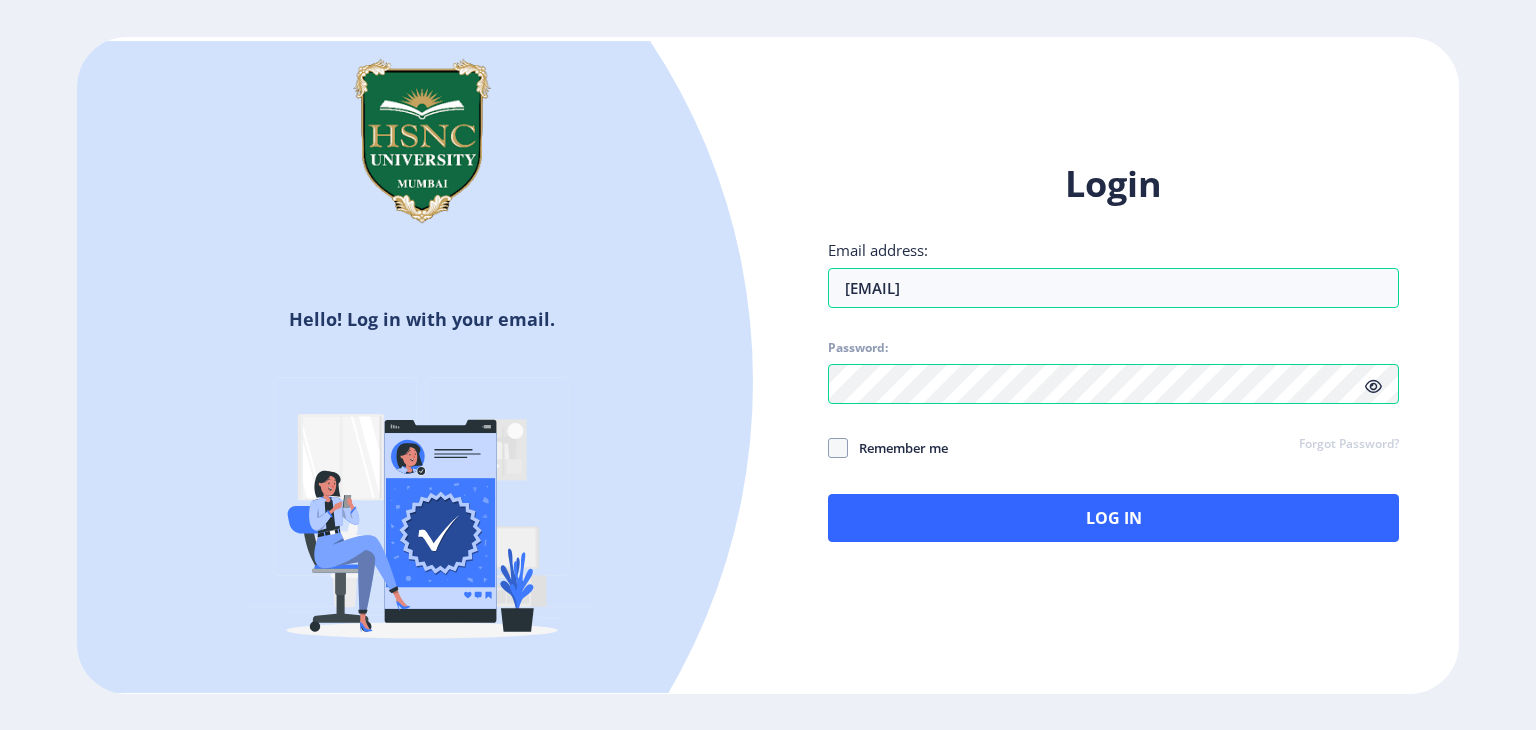 click 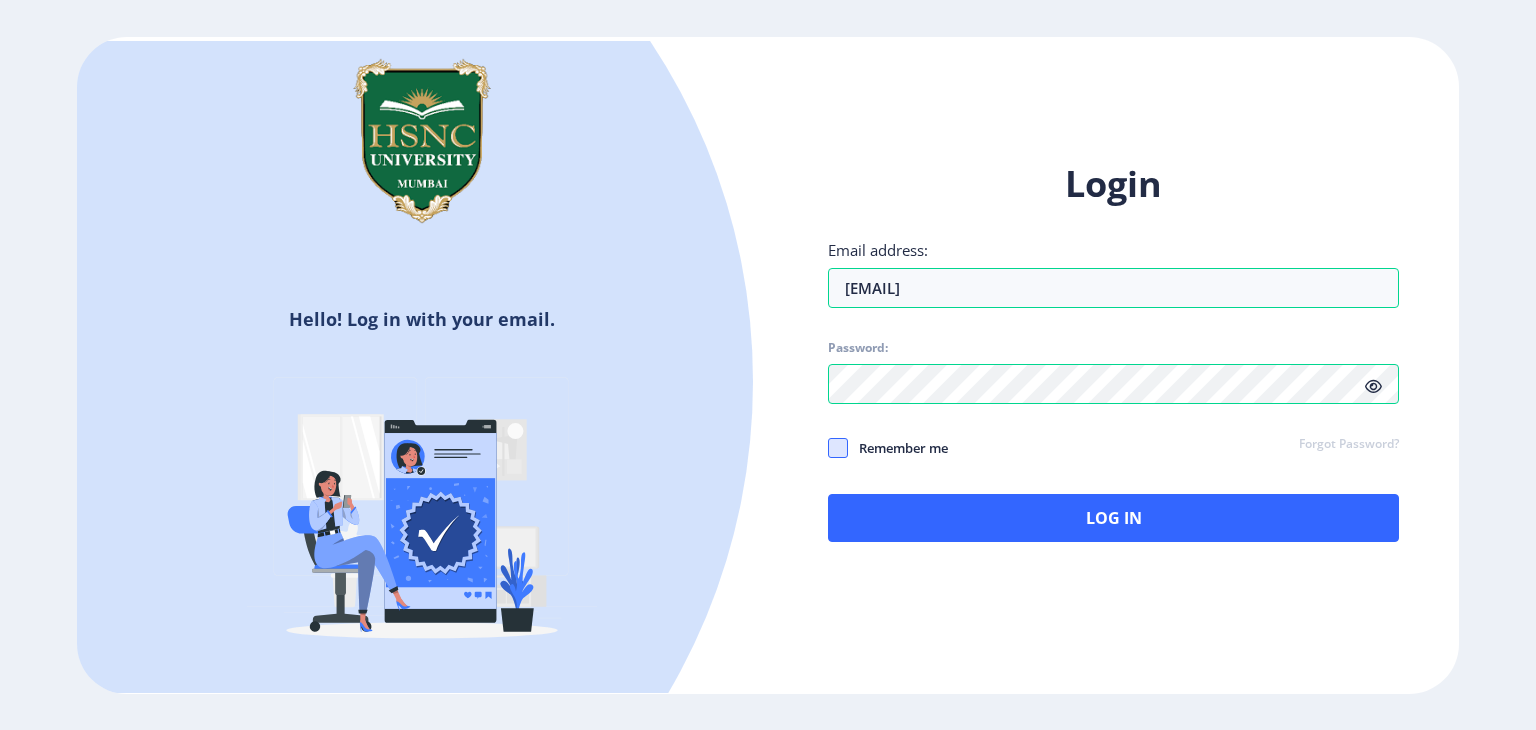 click 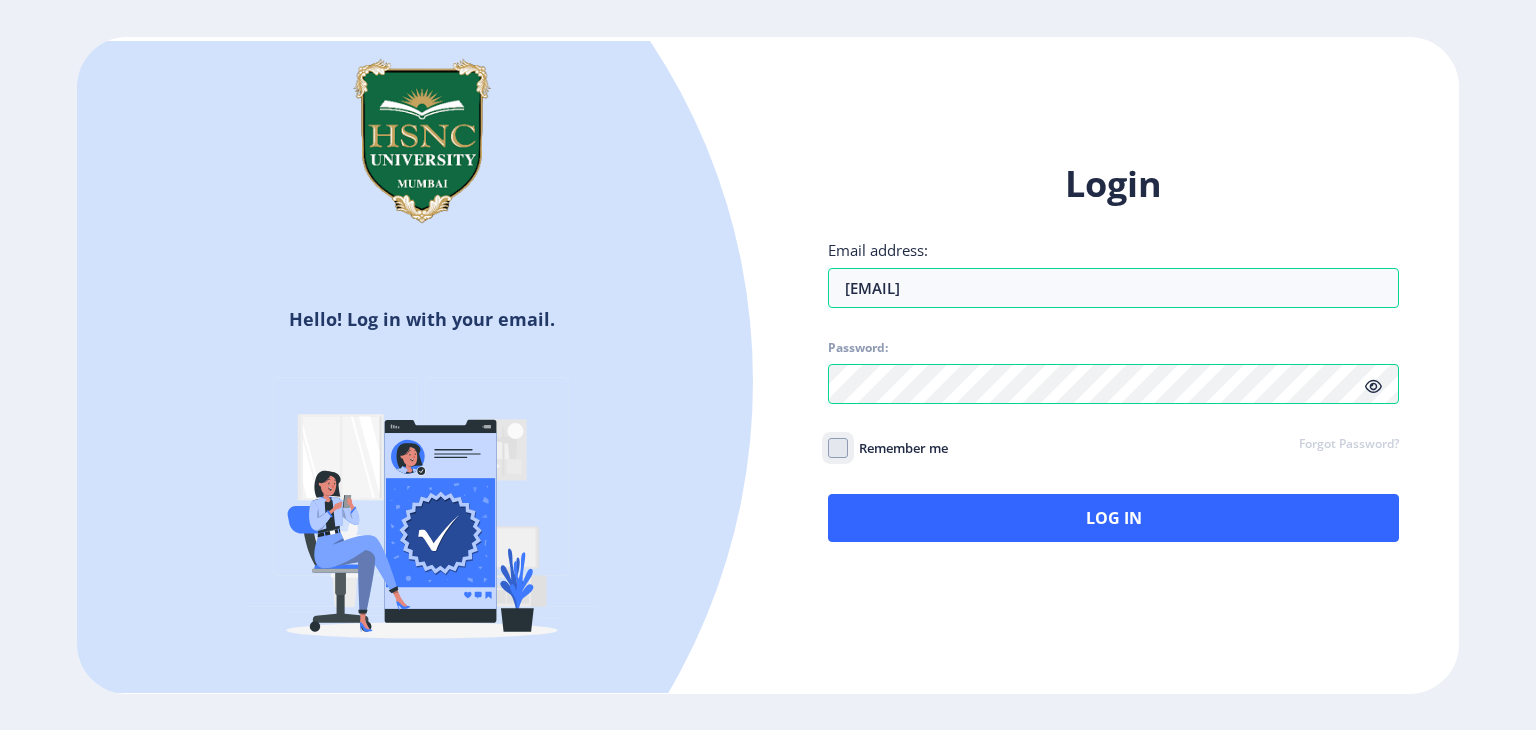 checkbox on "true" 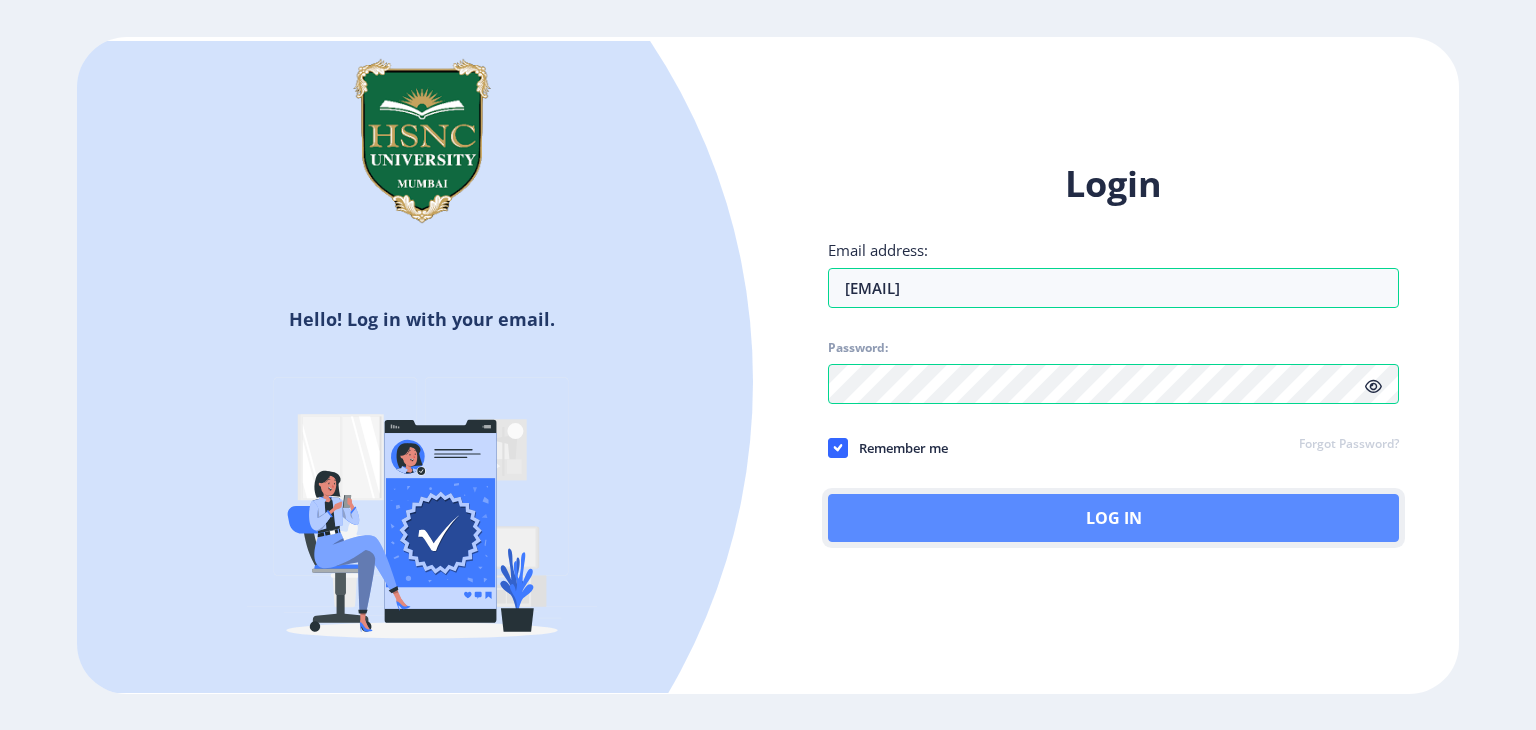 click on "Log In" 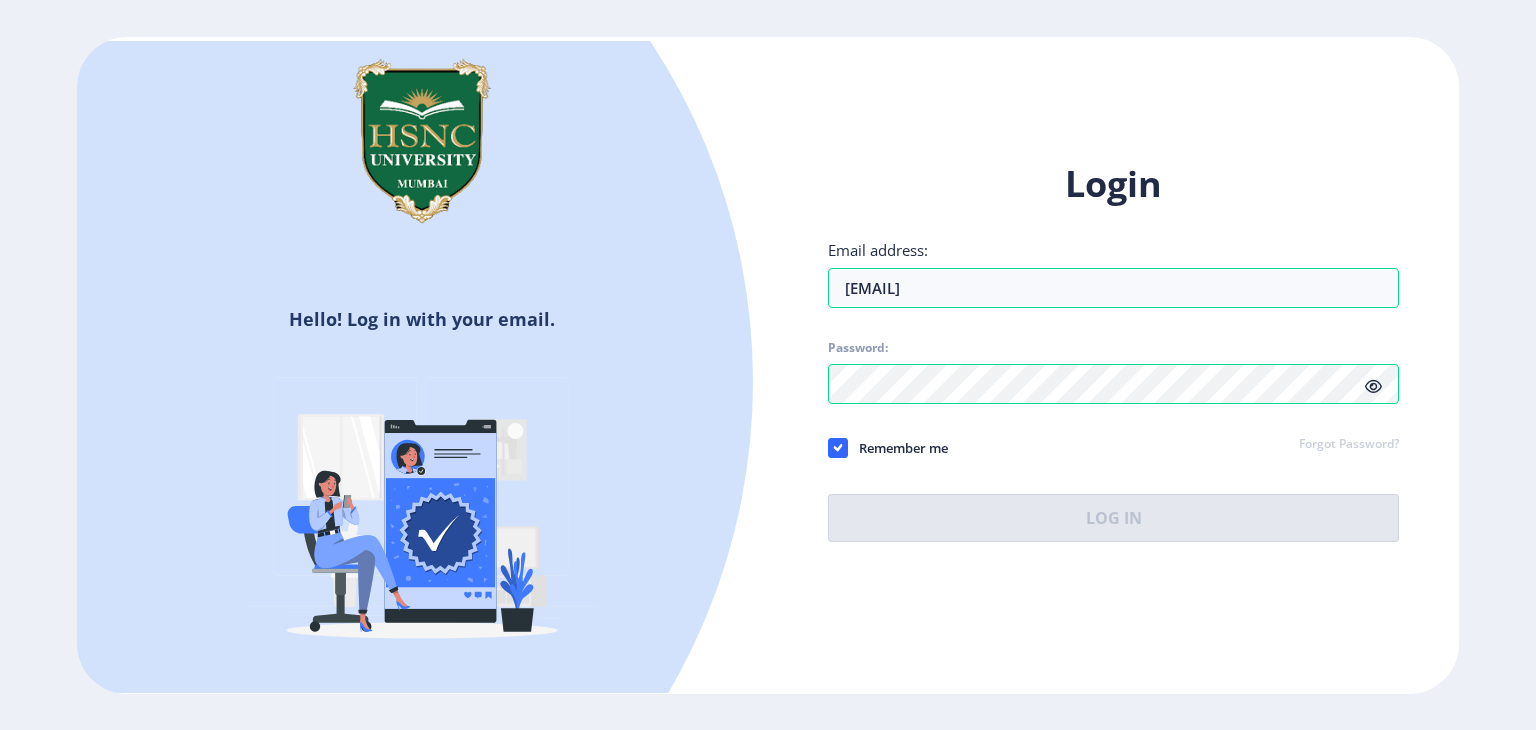 click on "Forgot Password?" 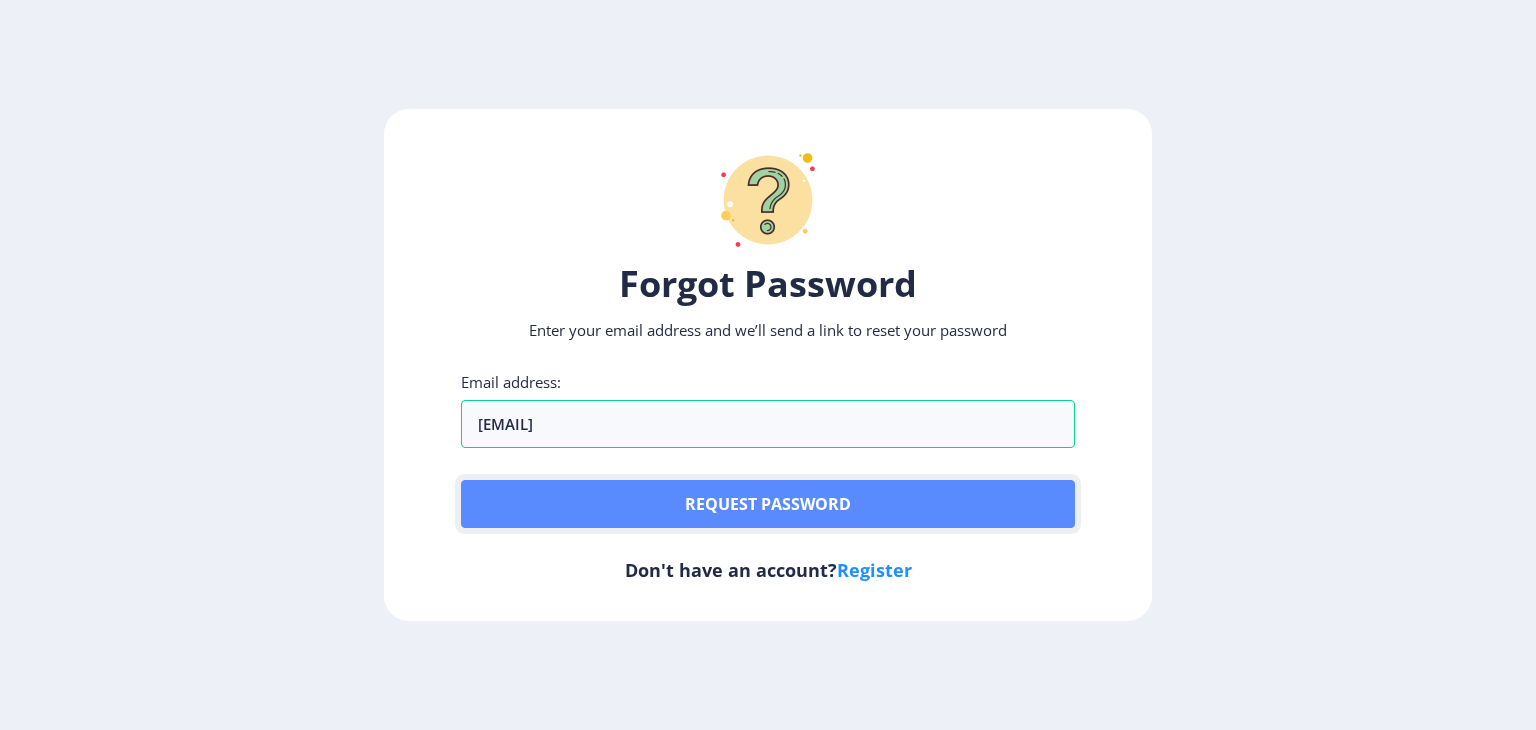 click on "Request password" 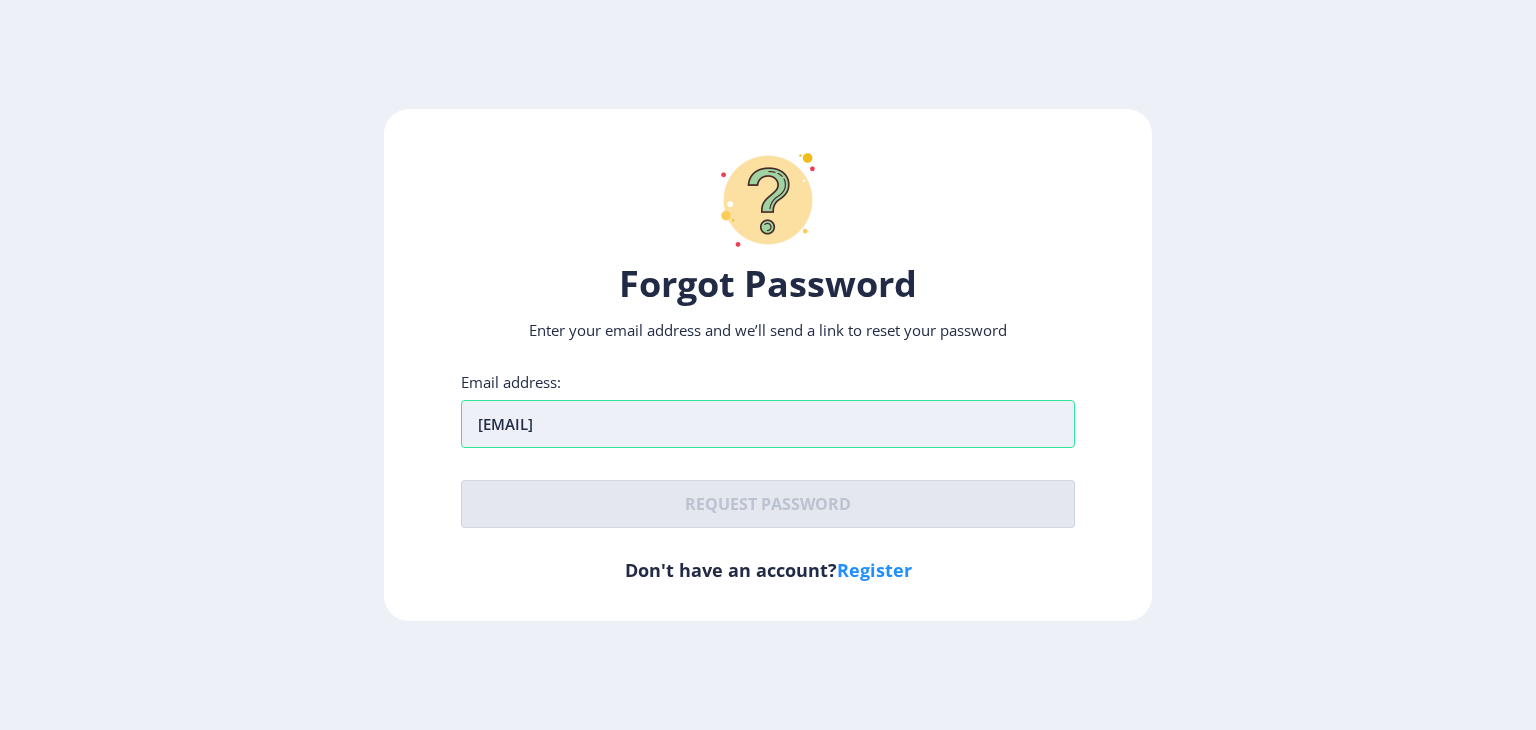 click on "akshatgilra04@gmail.com" at bounding box center (768, 424) 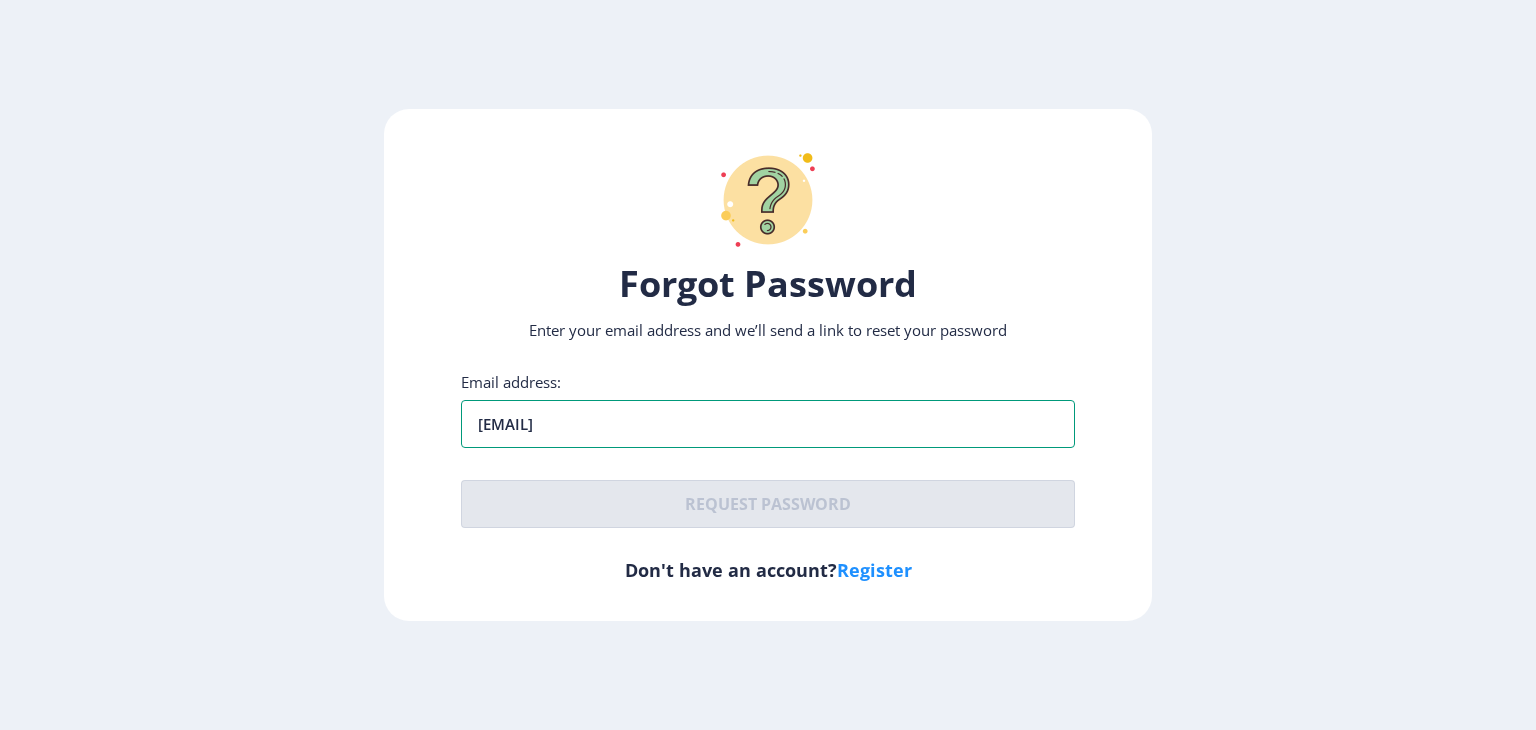 type on "[EMAIL]" 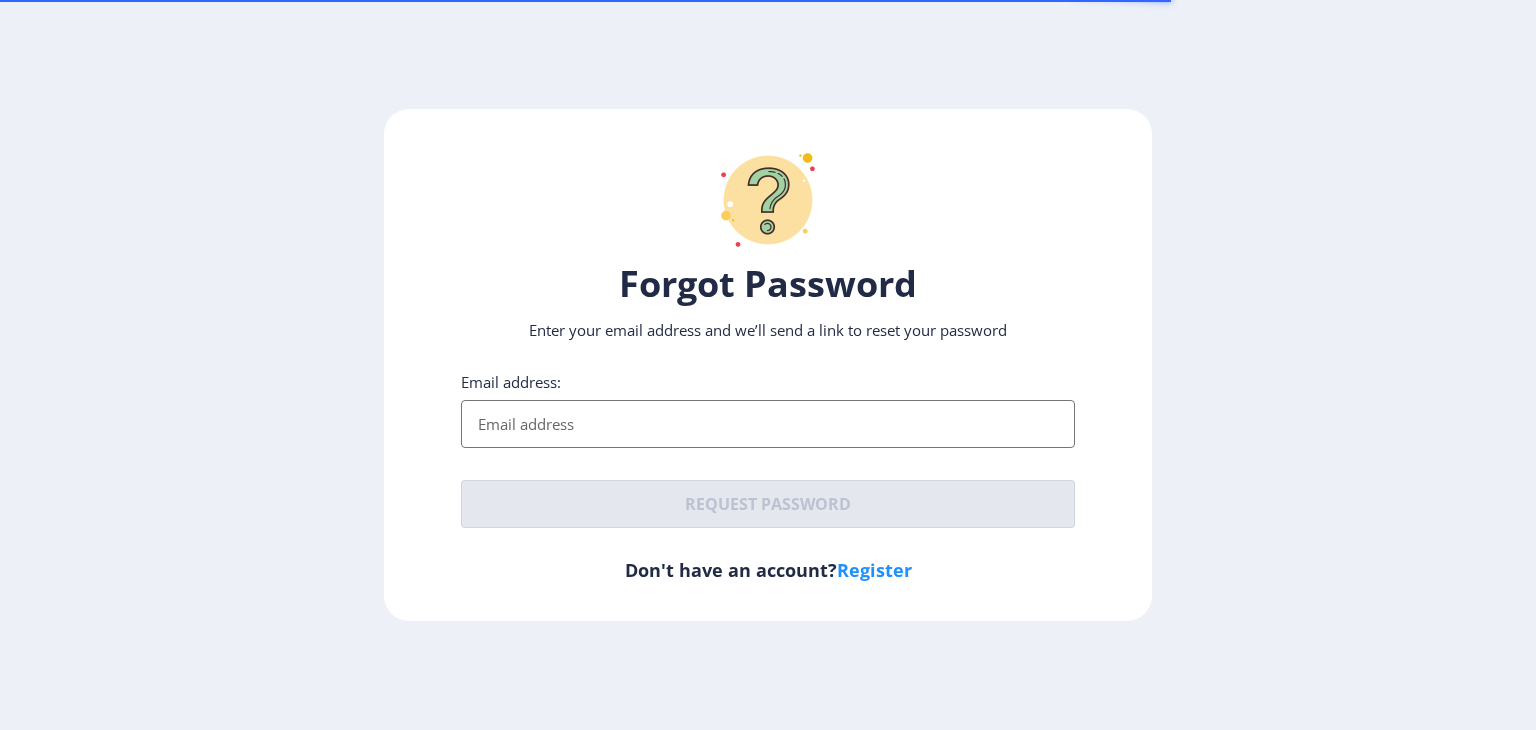 scroll, scrollTop: 0, scrollLeft: 0, axis: both 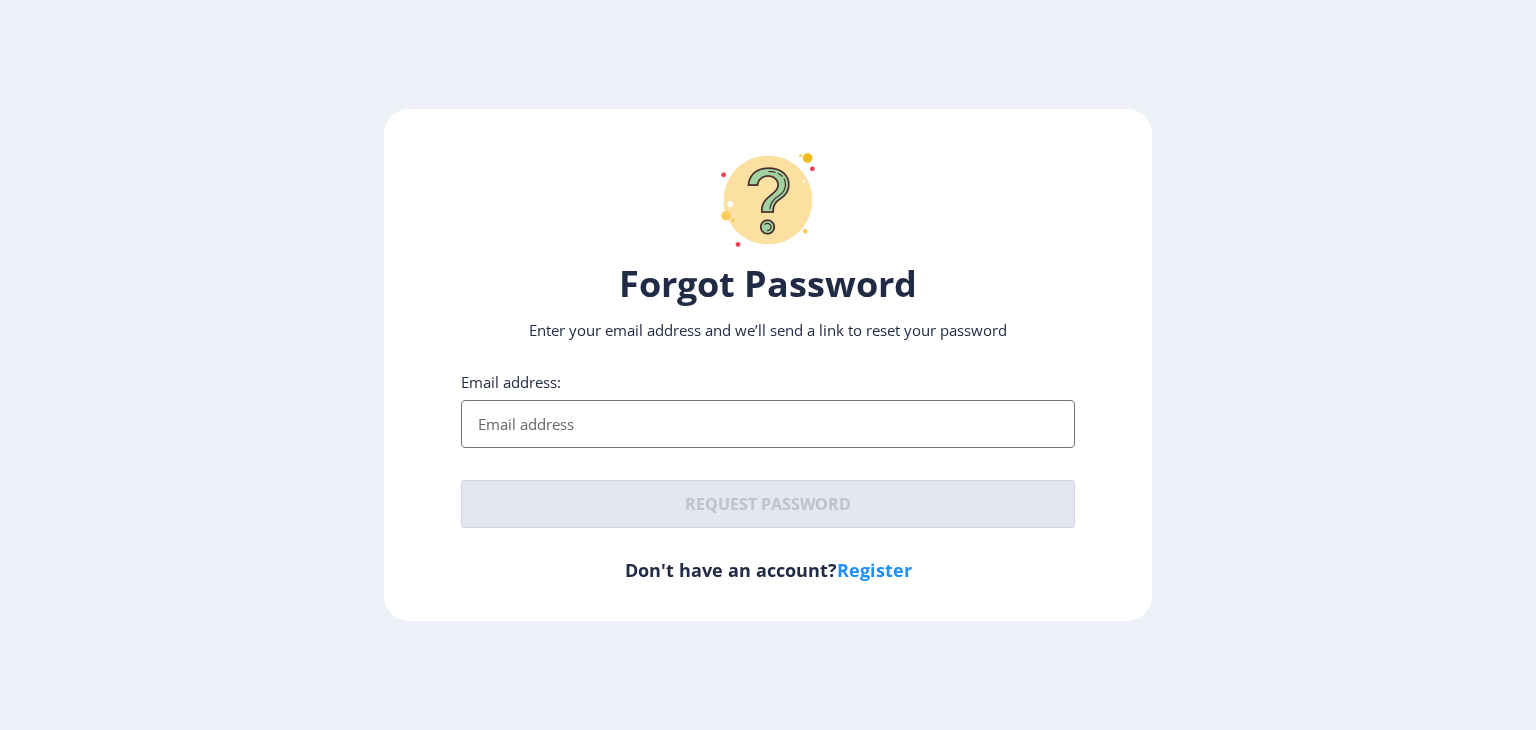 click on "Email address:" at bounding box center [768, 424] 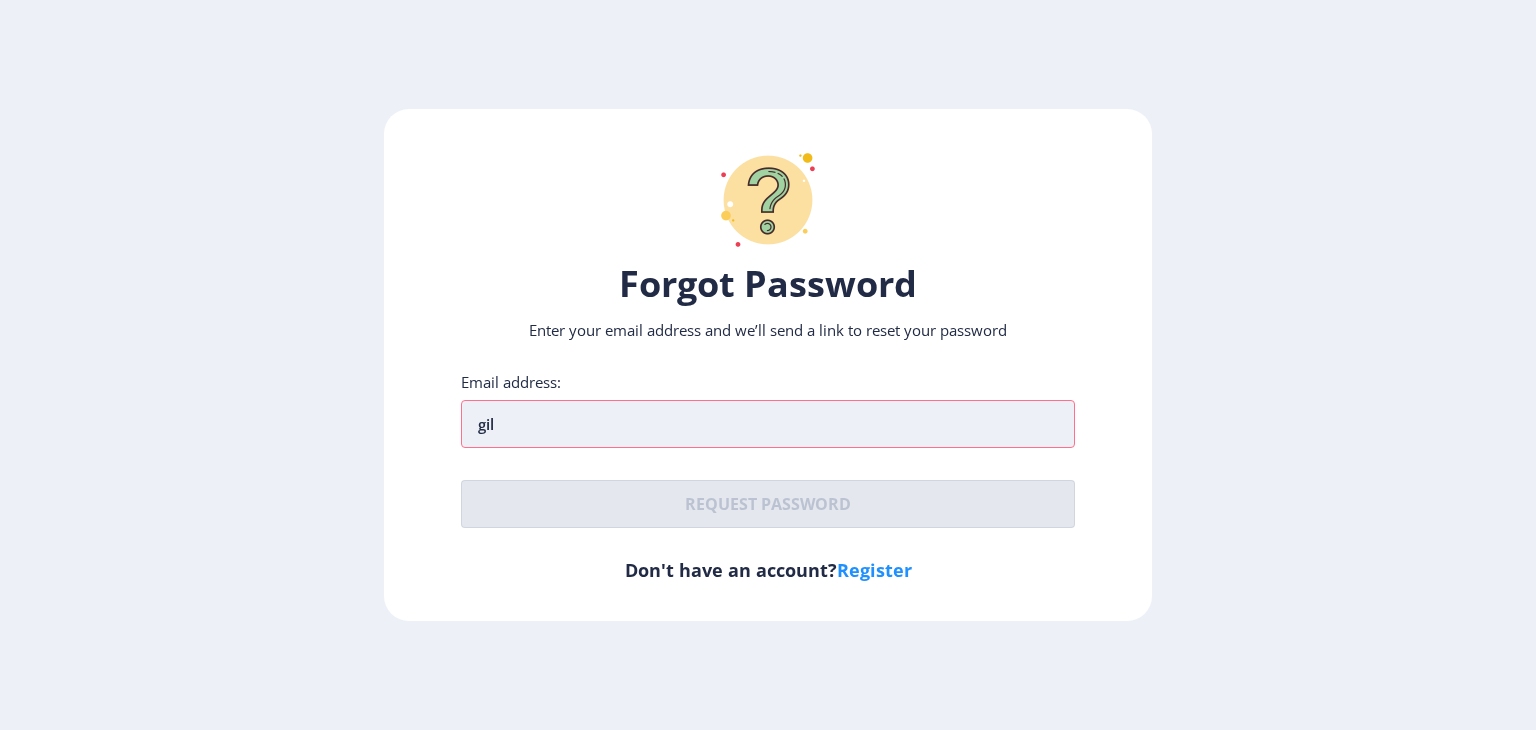type on "[EMAIL]" 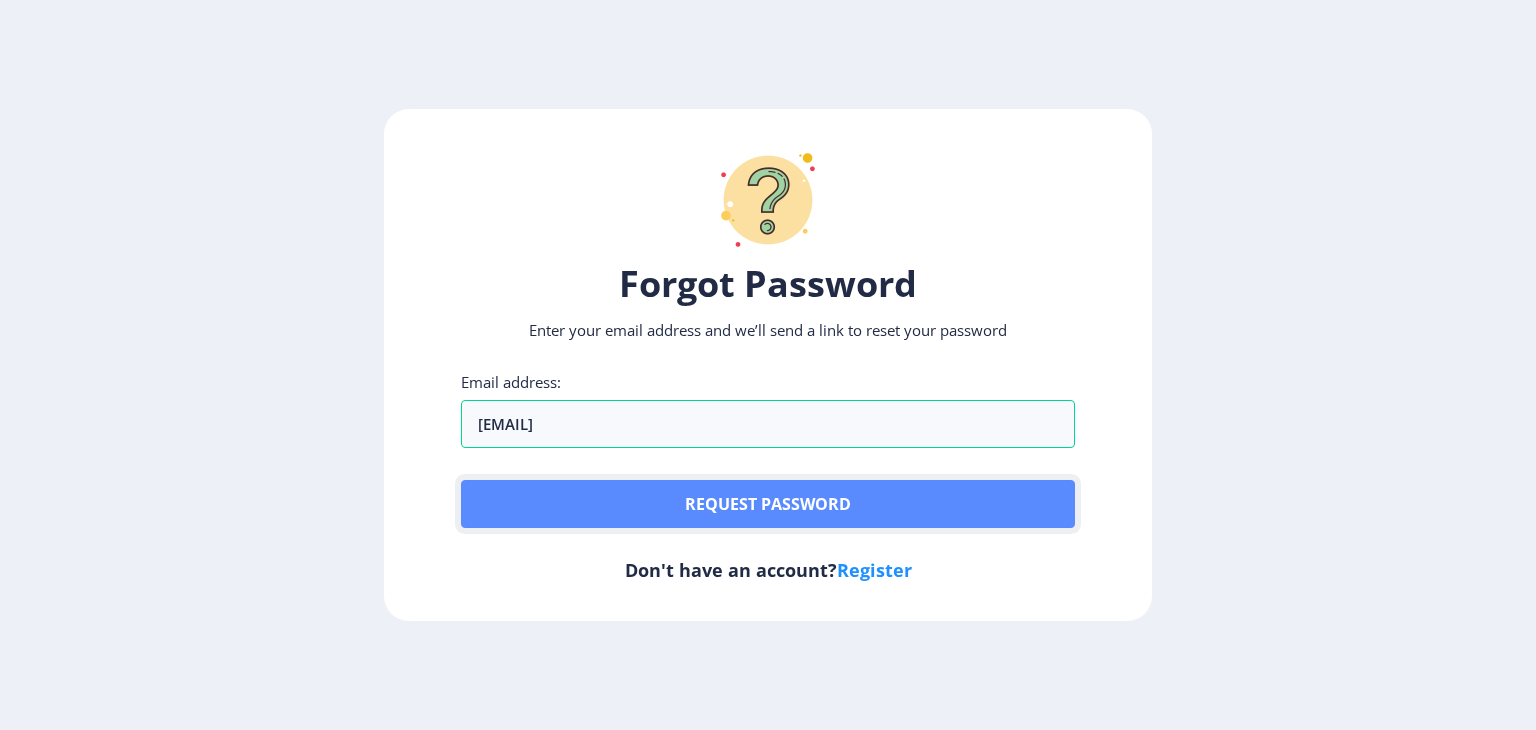 click on "Request password" 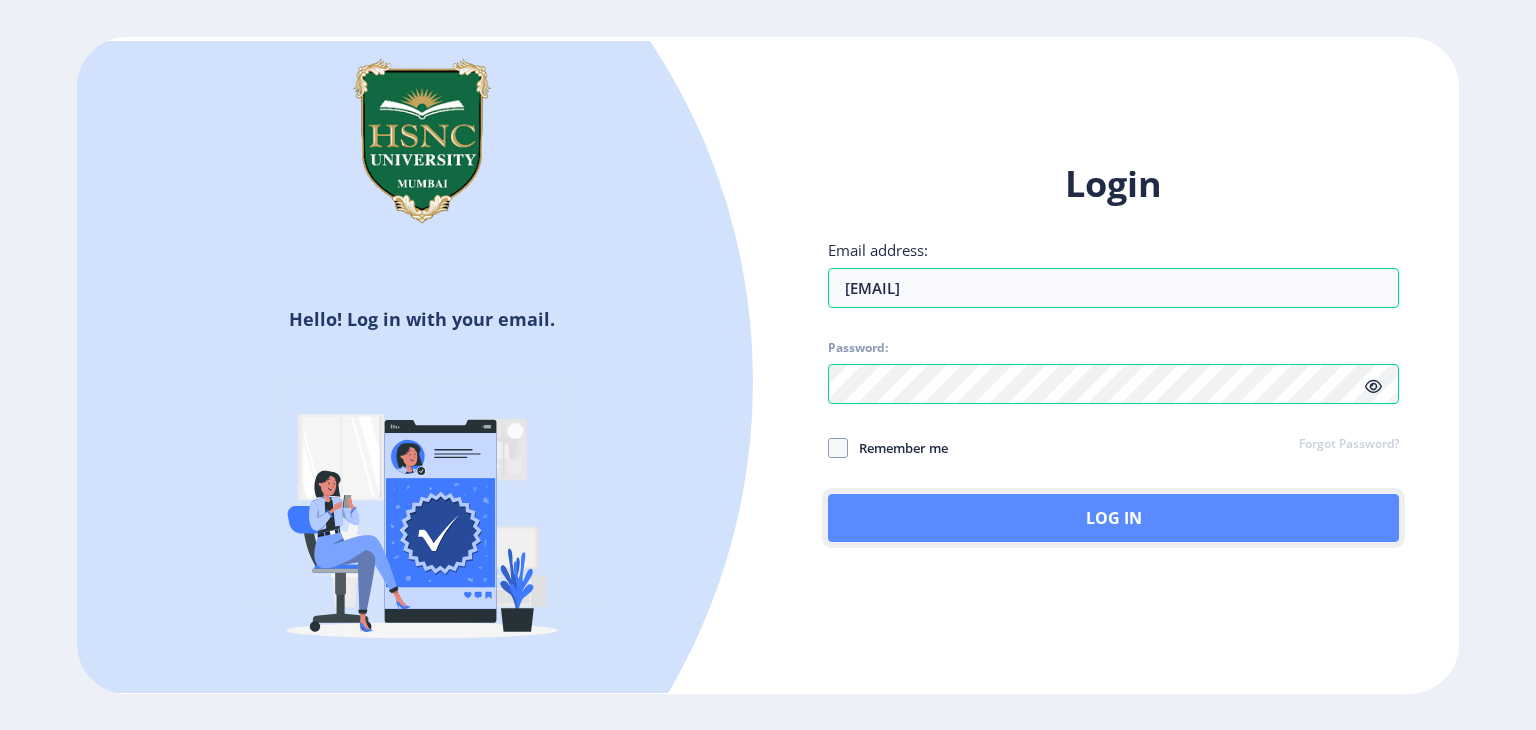 click on "Log In" 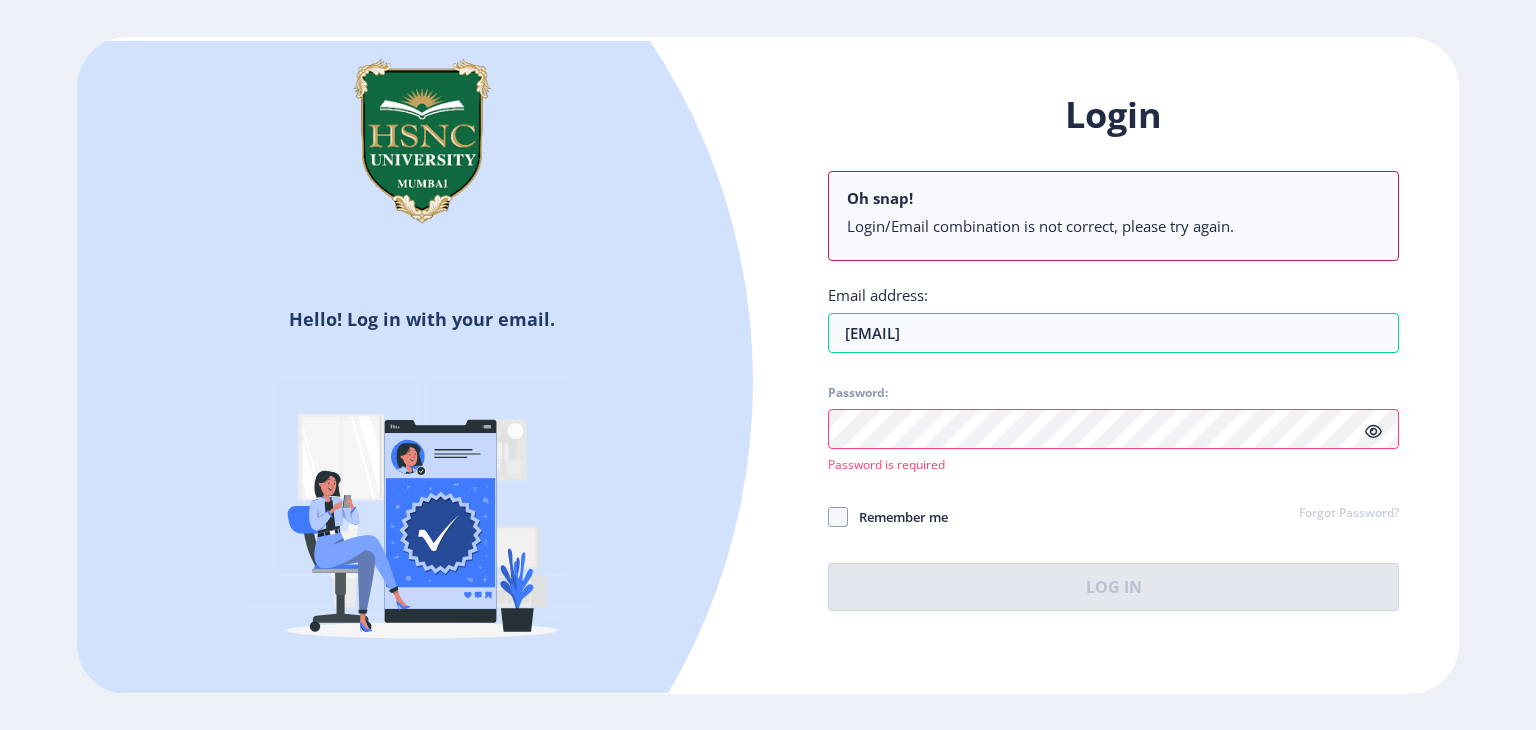 click on "Login Oh snap! Login/Email combination is not correct, please try again. Email address: [EMAIL] Password:  Password is required Remember me Forgot Password?  Log In" 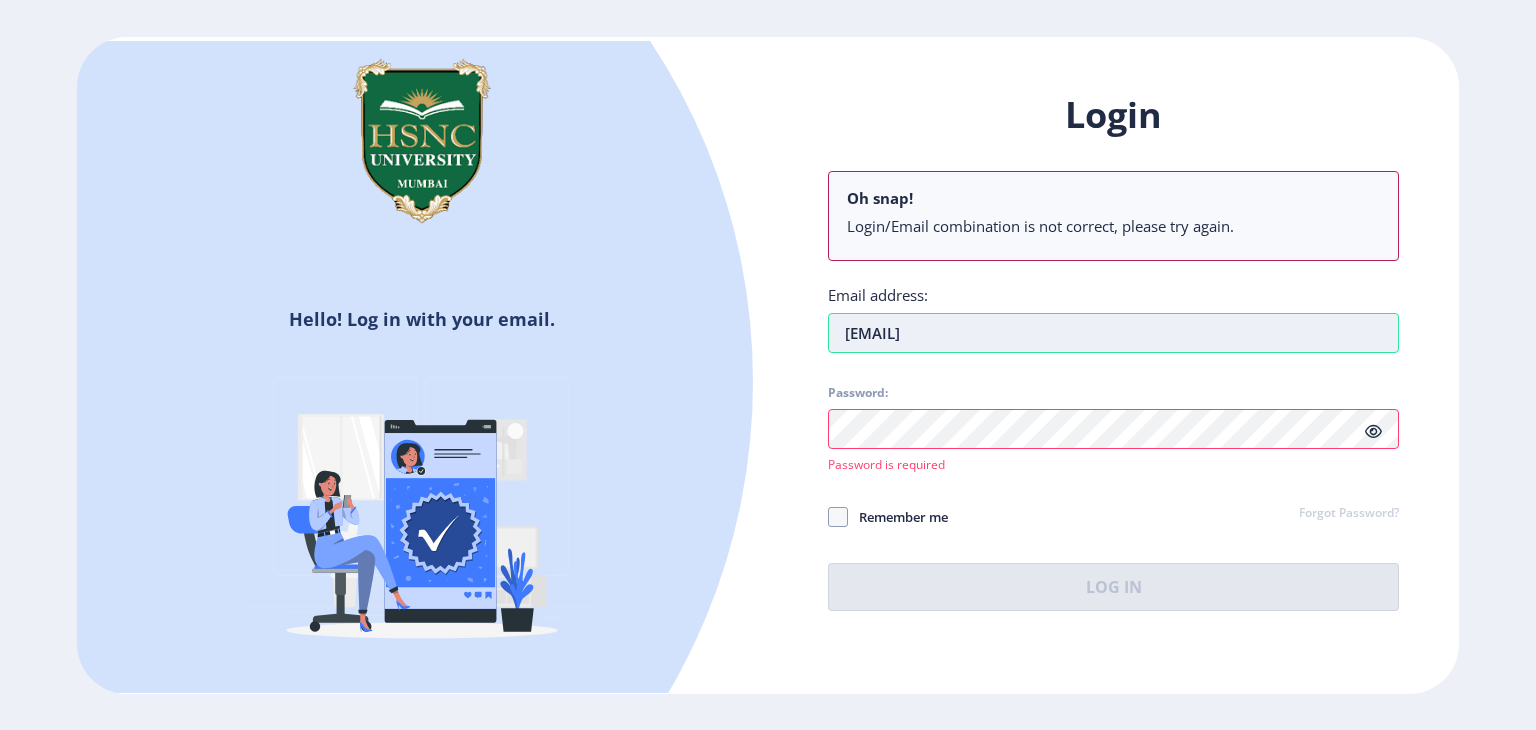 click on "[EMAIL]" at bounding box center (1113, 333) 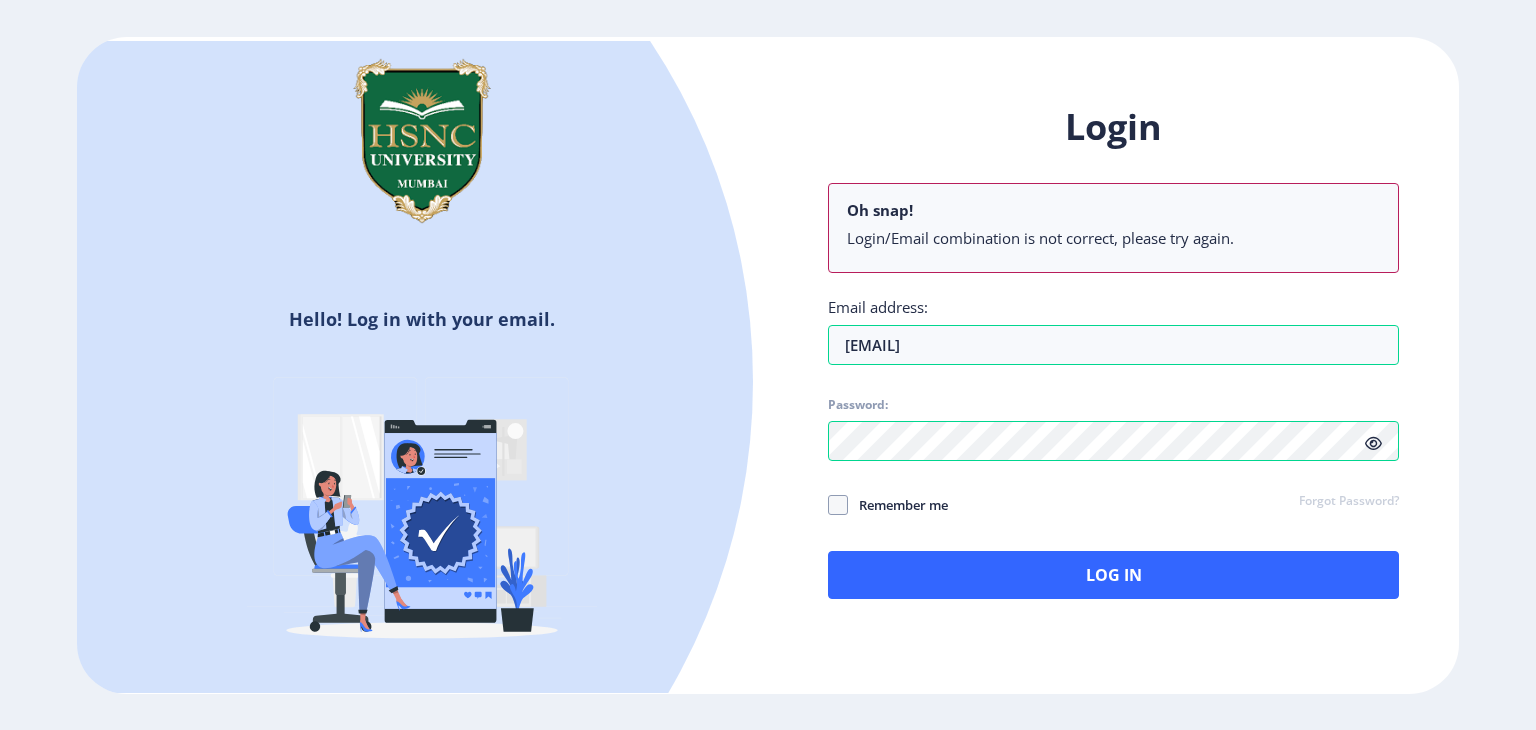 click on "Forgot Password?" 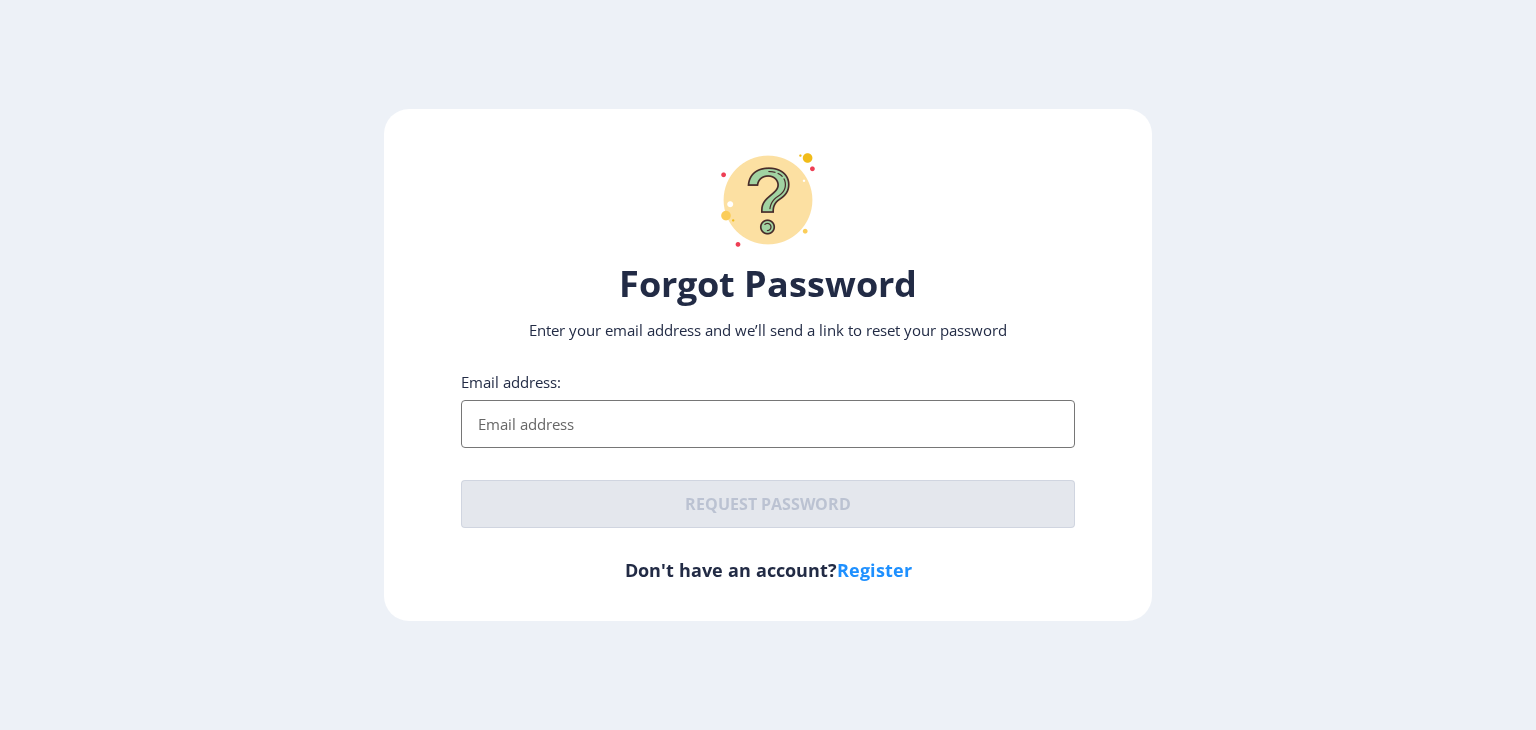 click on "Email address:" at bounding box center (768, 424) 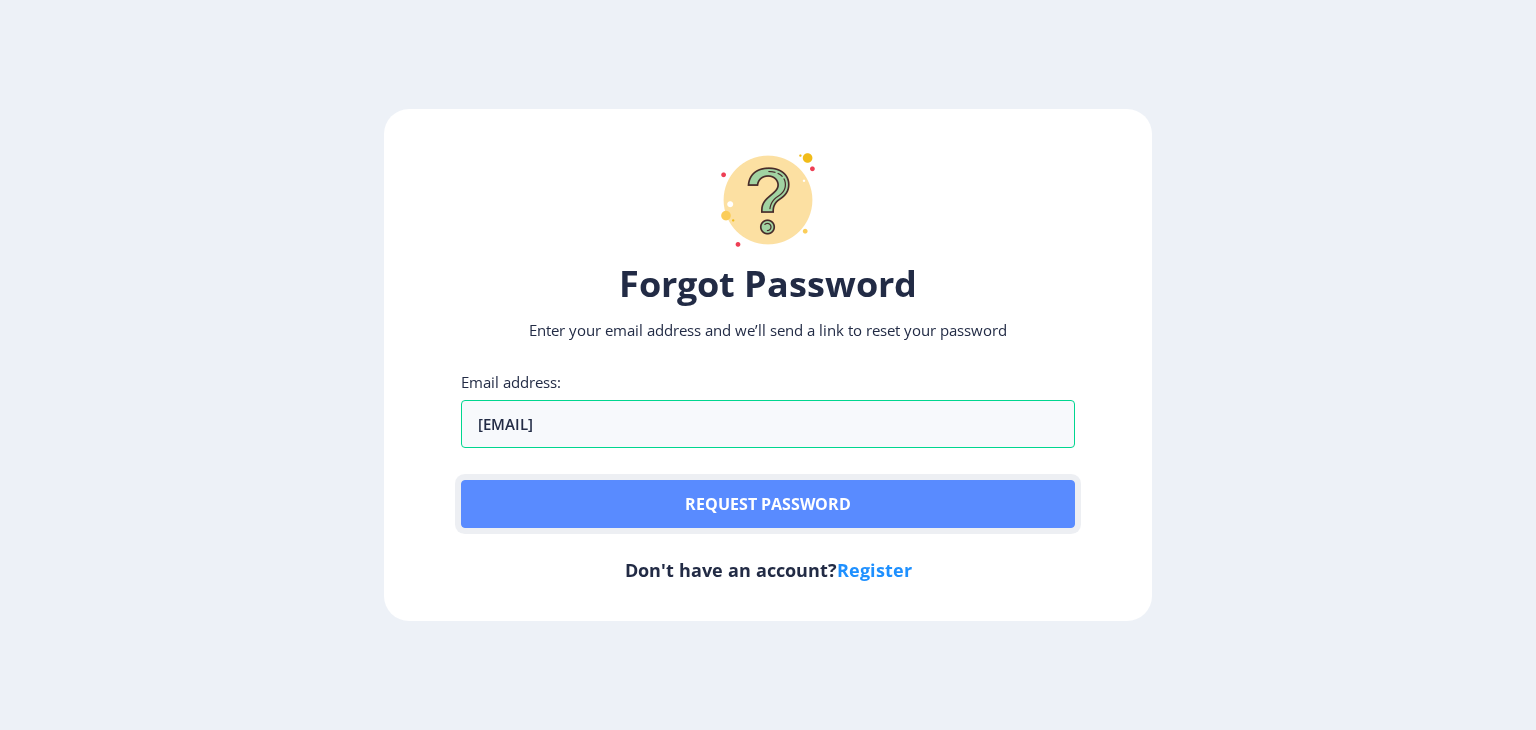click on "Request password" 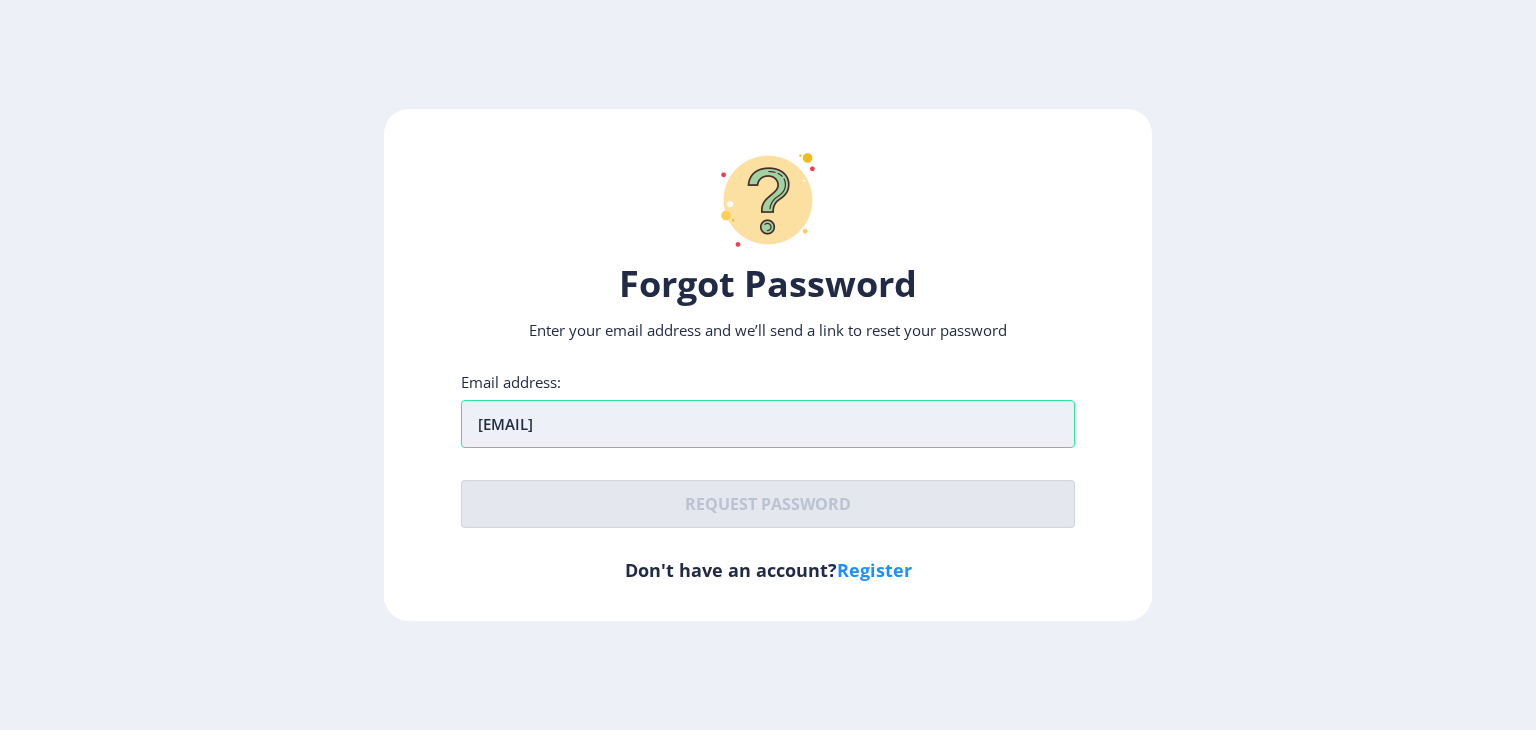 click on "[EMAIL]" at bounding box center [768, 424] 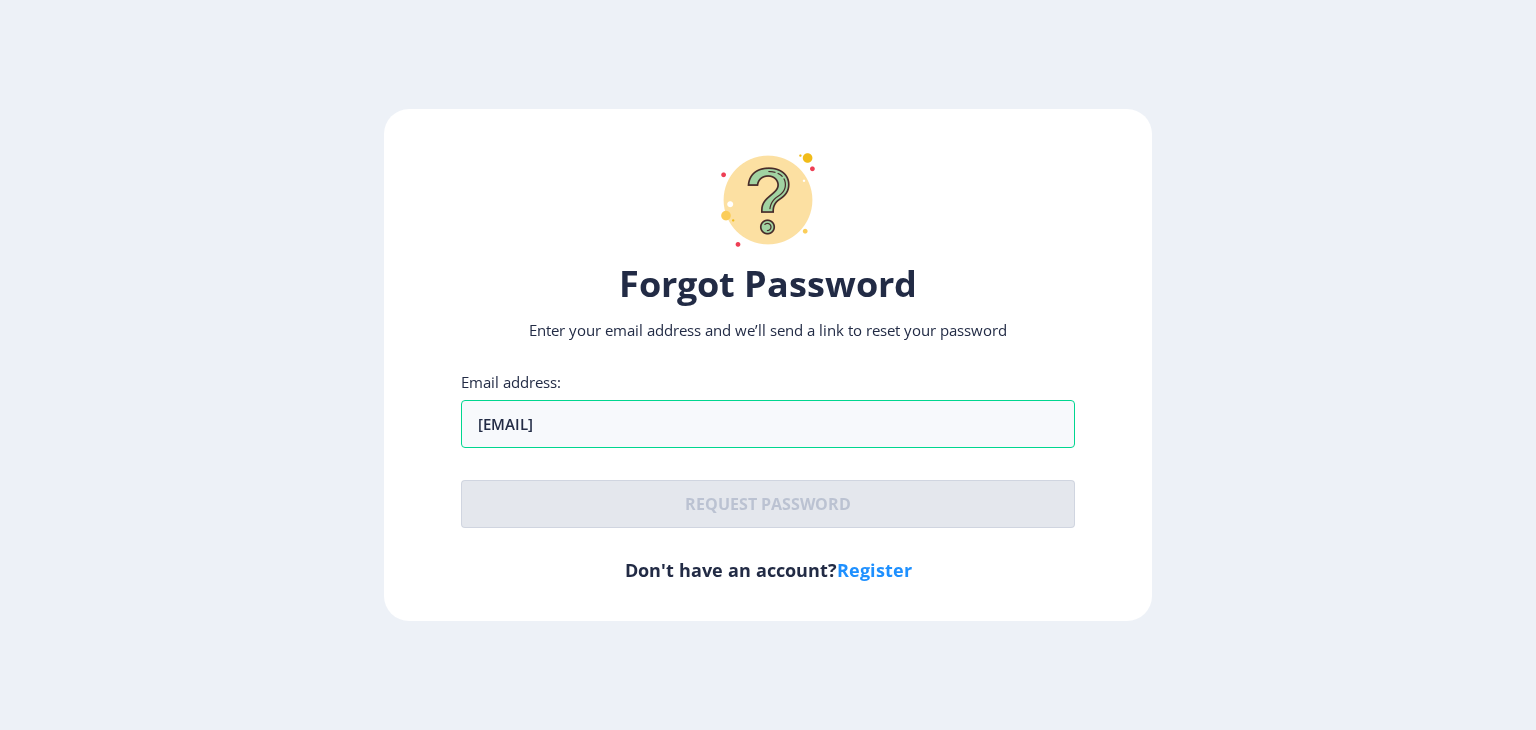 click on "Forgot Password Enter your email address and we’ll send a link to reset your password Email address: [EMAIL]  Request password   Don't have an account?  Register" 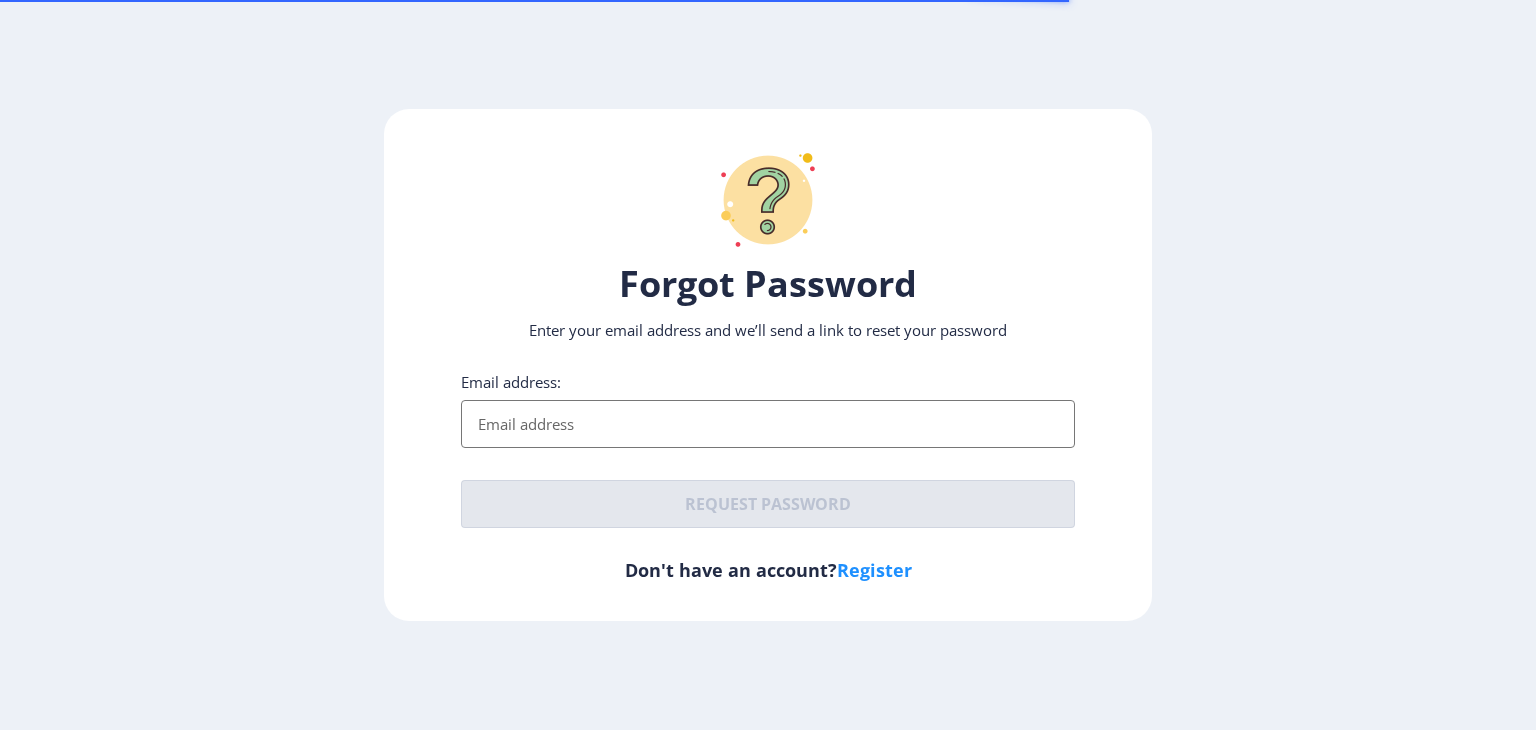 scroll, scrollTop: 0, scrollLeft: 0, axis: both 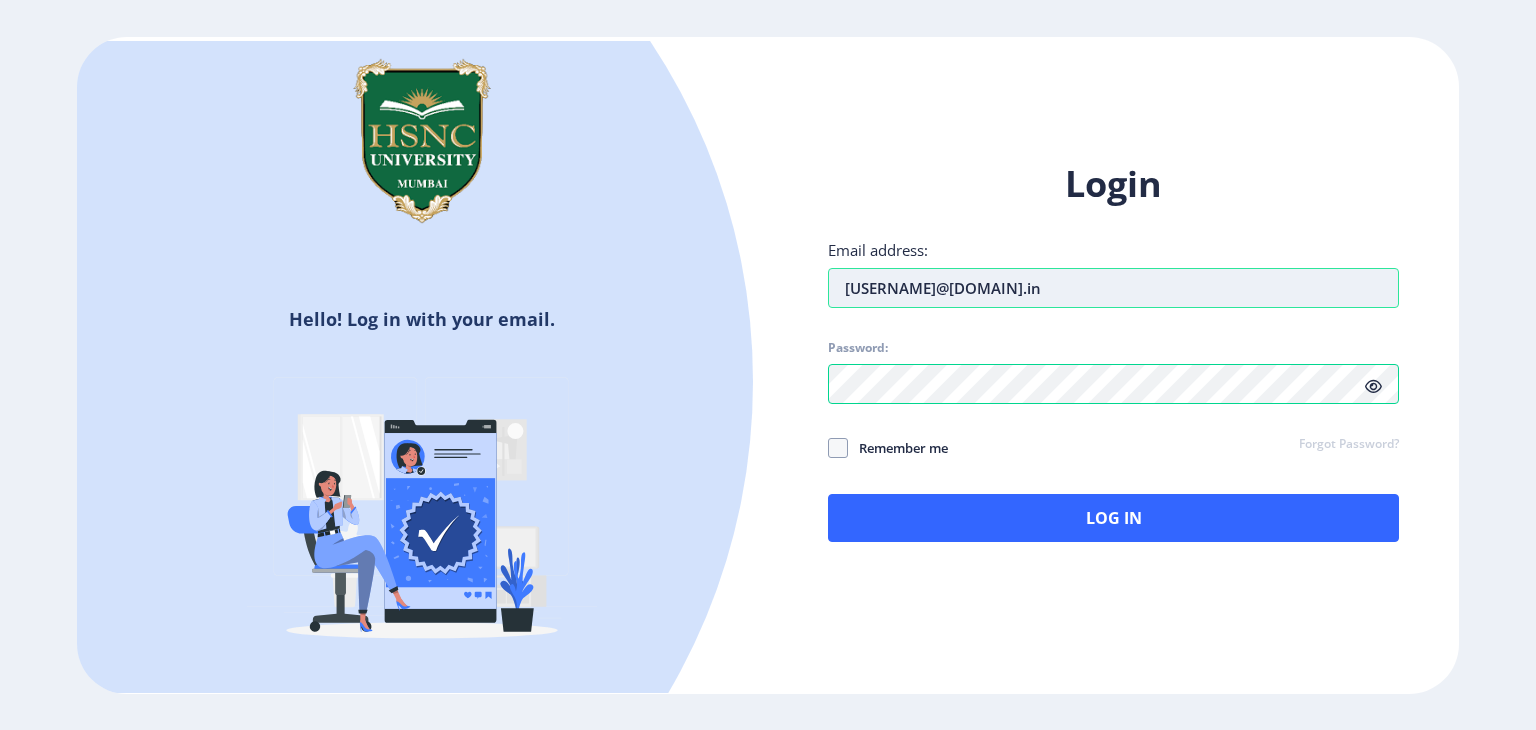click on "[EMAIL]" at bounding box center (1113, 288) 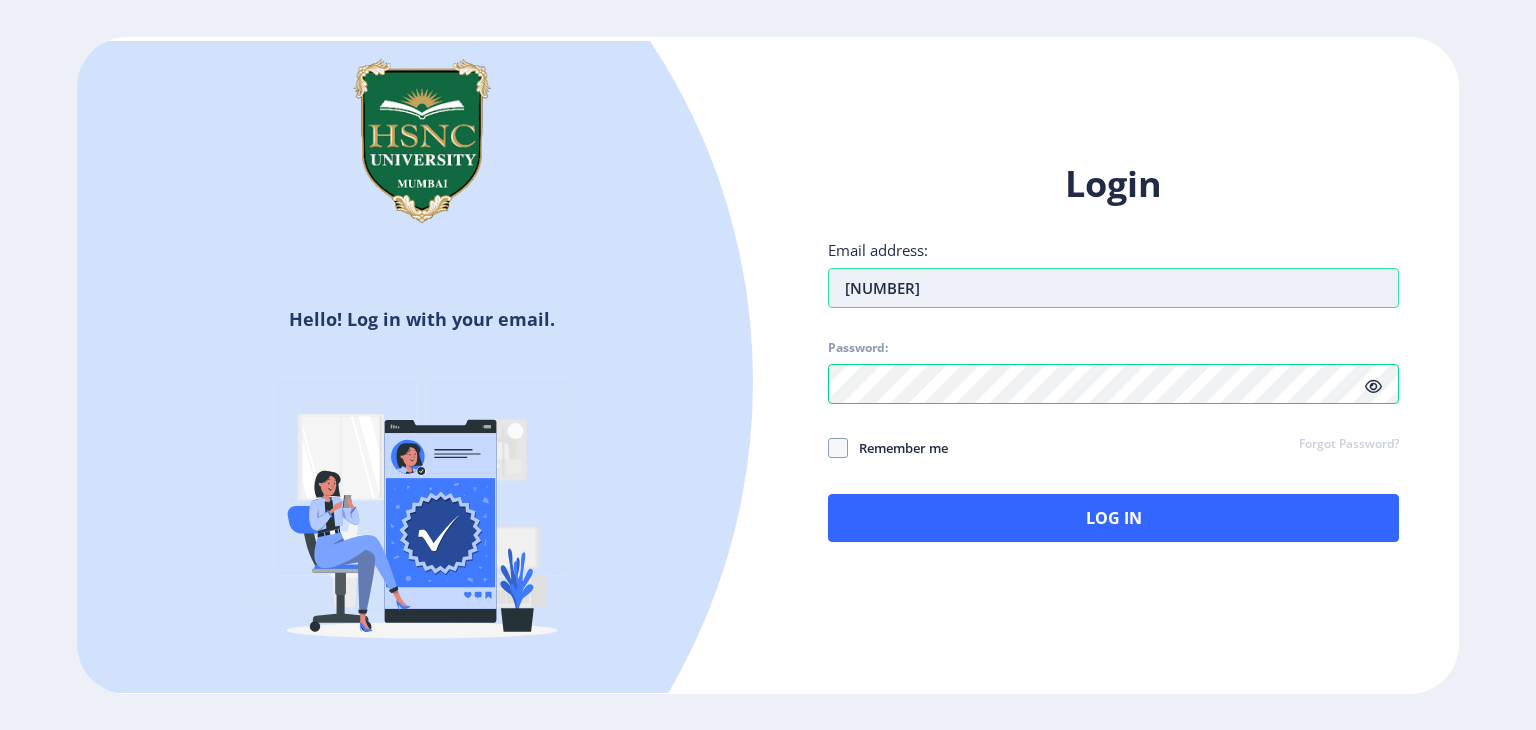 type on "2" 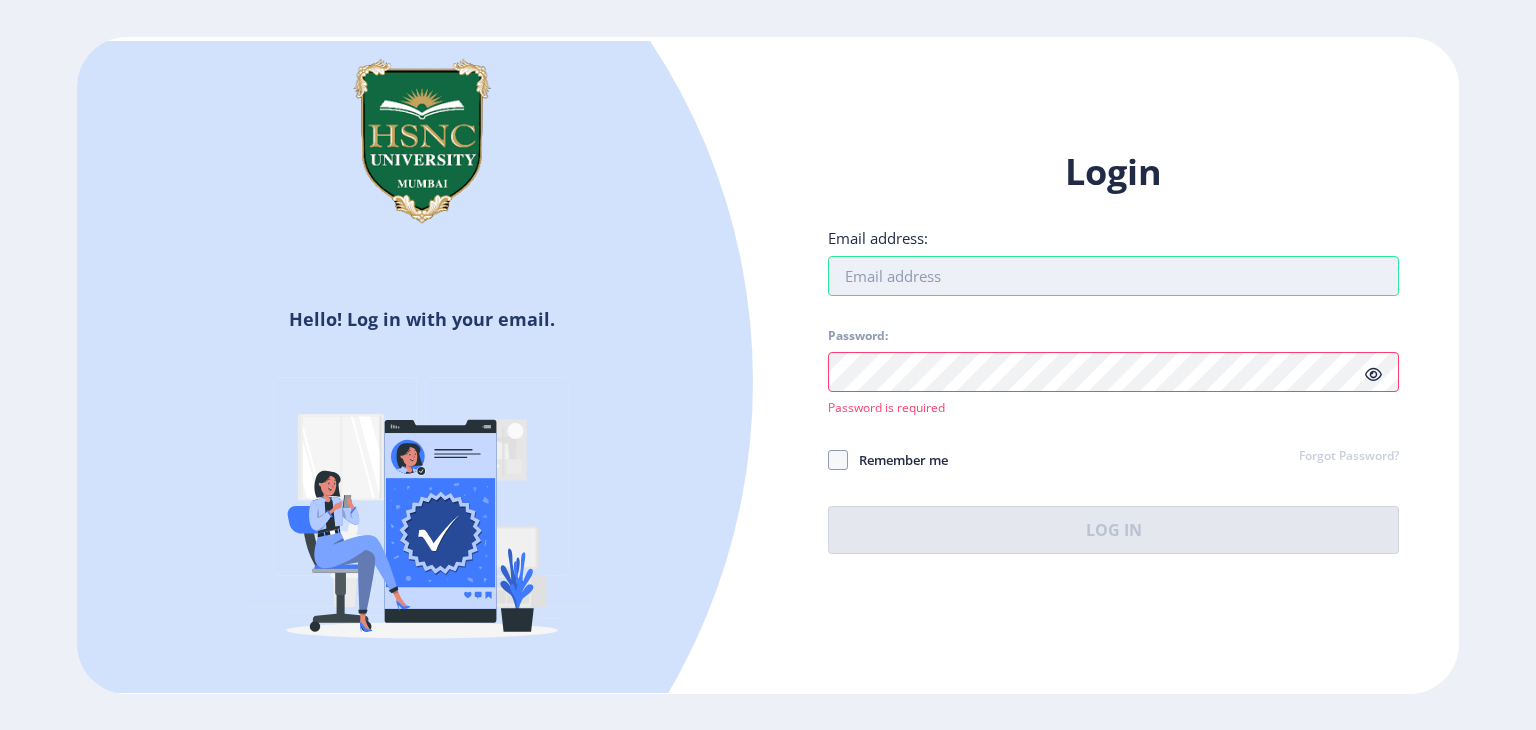 click on "Email address:" at bounding box center (1113, 276) 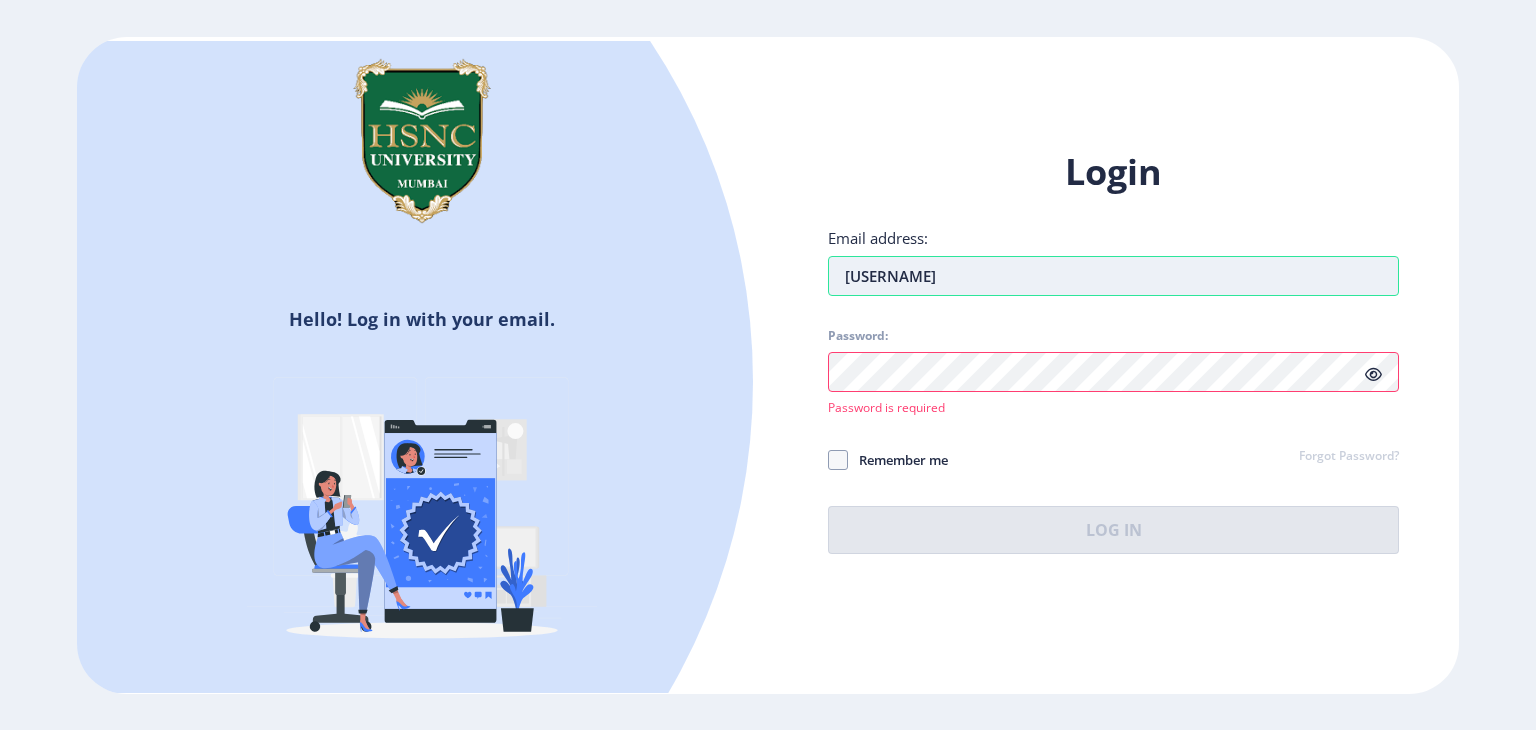 type on "[EMAIL]" 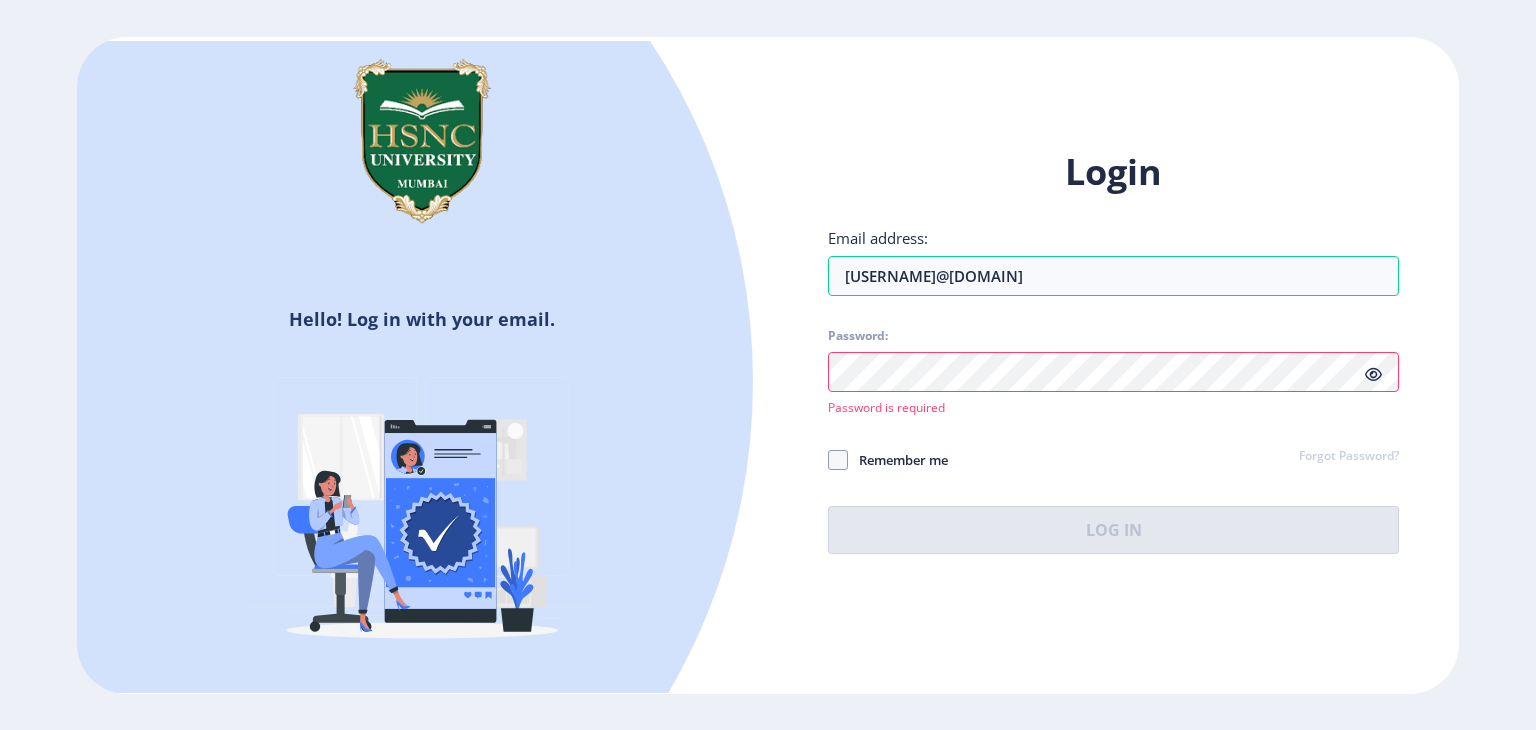 click on "Forgot Password?" 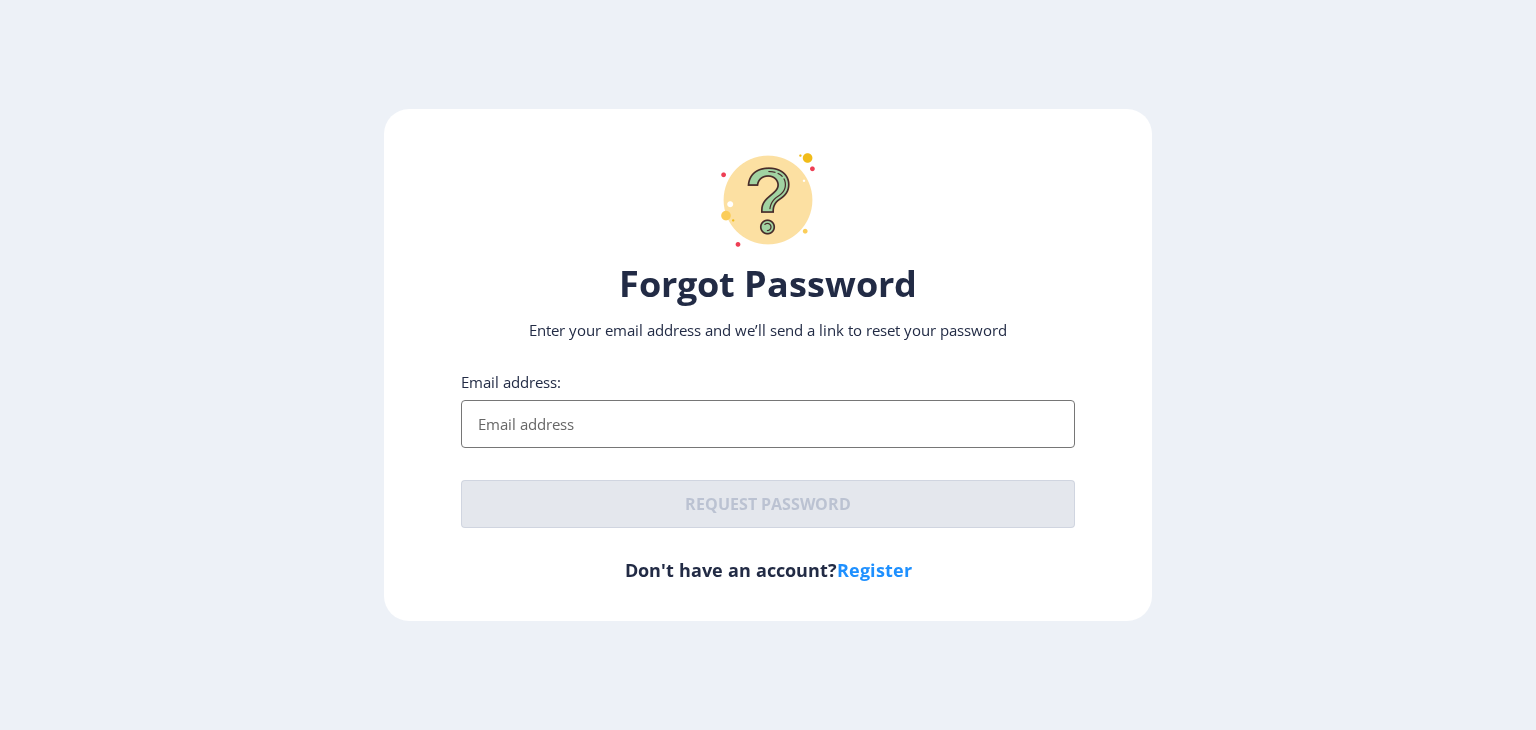 click on "Email address:" at bounding box center (768, 424) 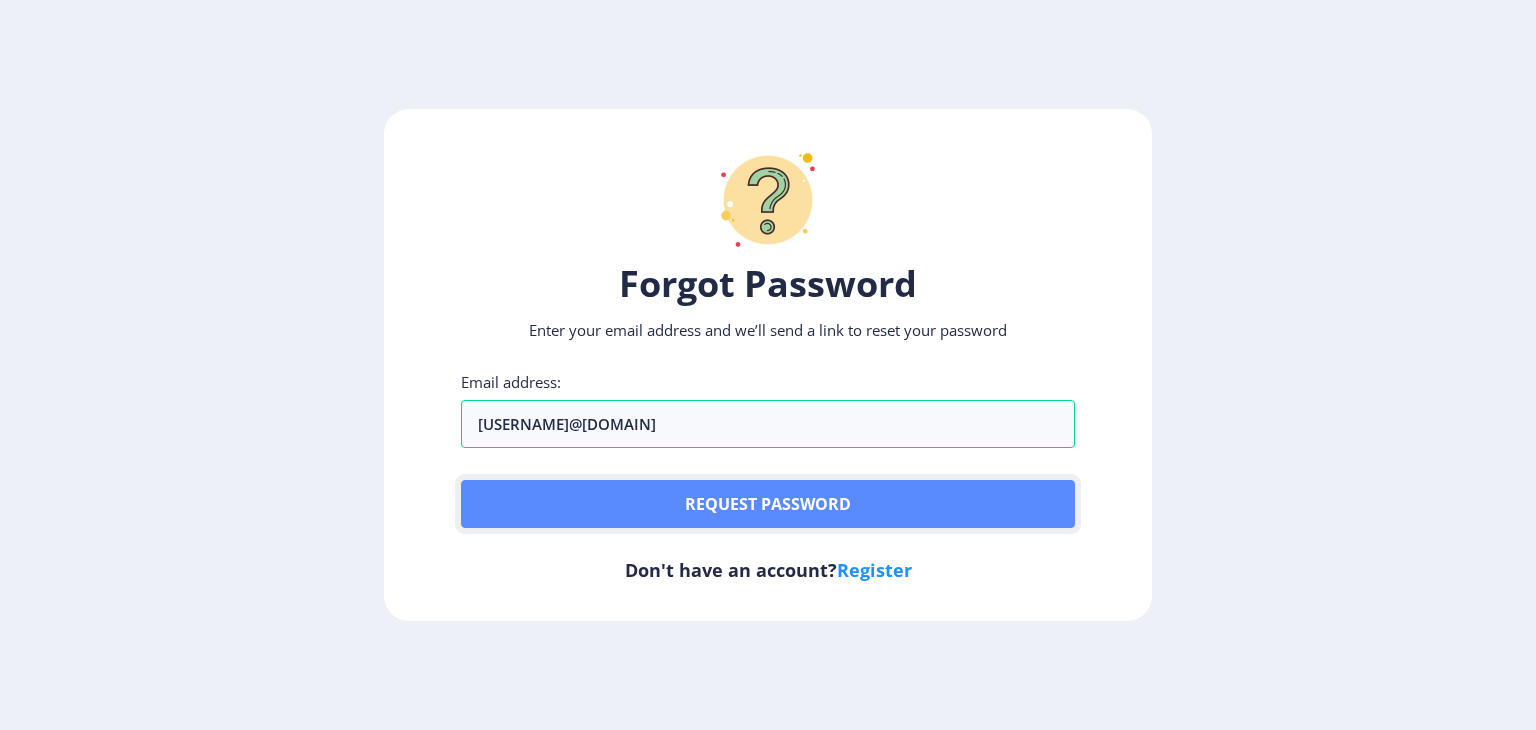 click on "Request password" 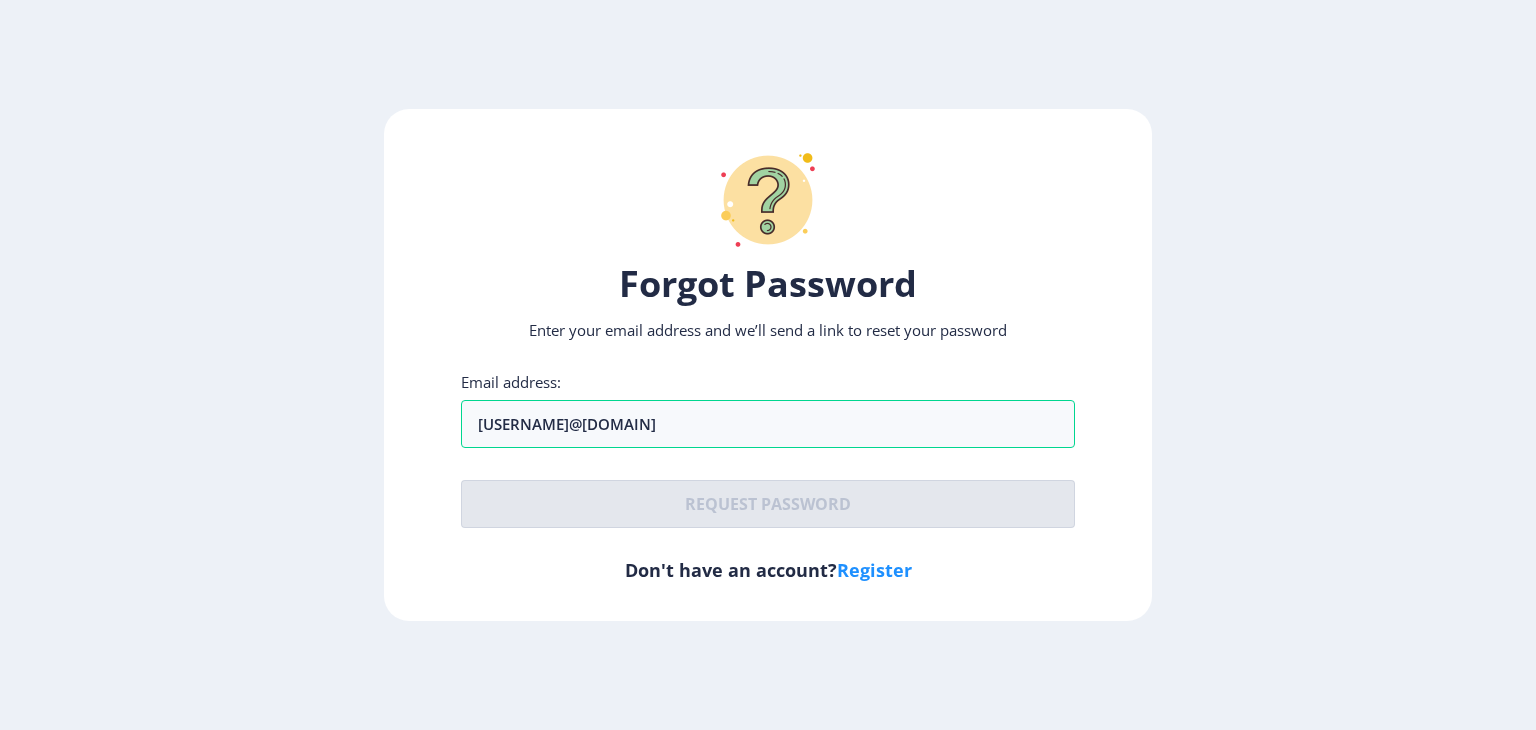 click on "Email address: gilraakshat@gmail.com  Request password" 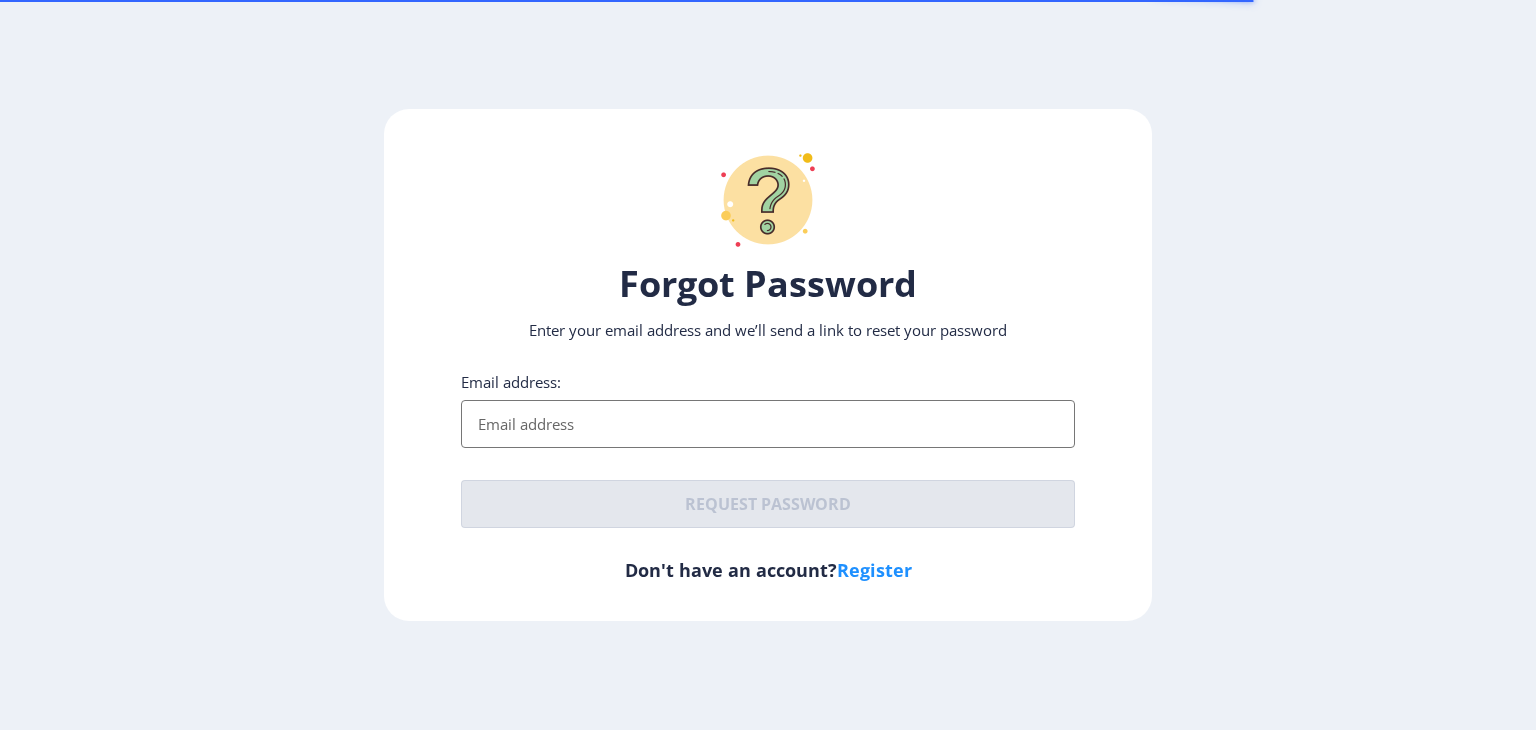 scroll, scrollTop: 0, scrollLeft: 0, axis: both 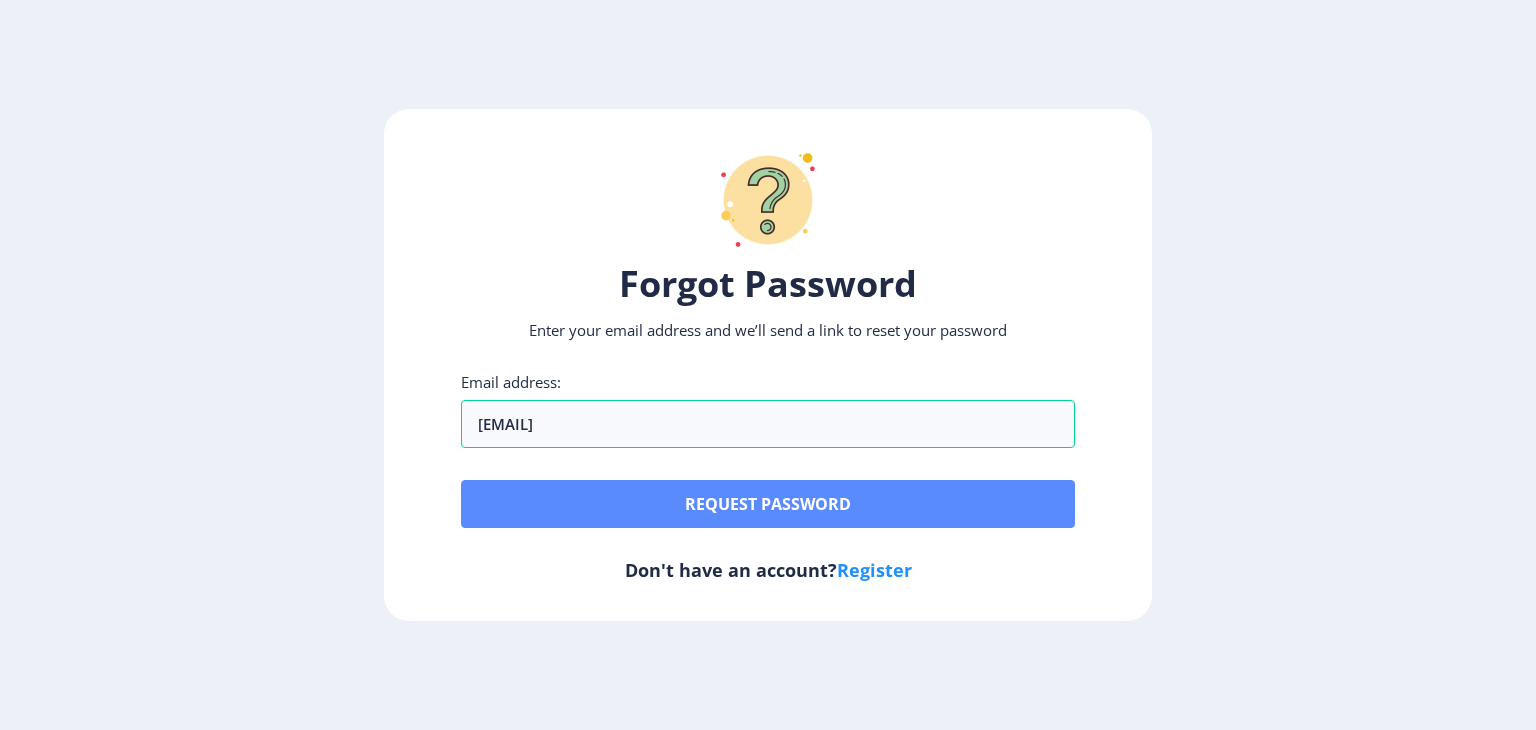 type on "[EMAIL]" 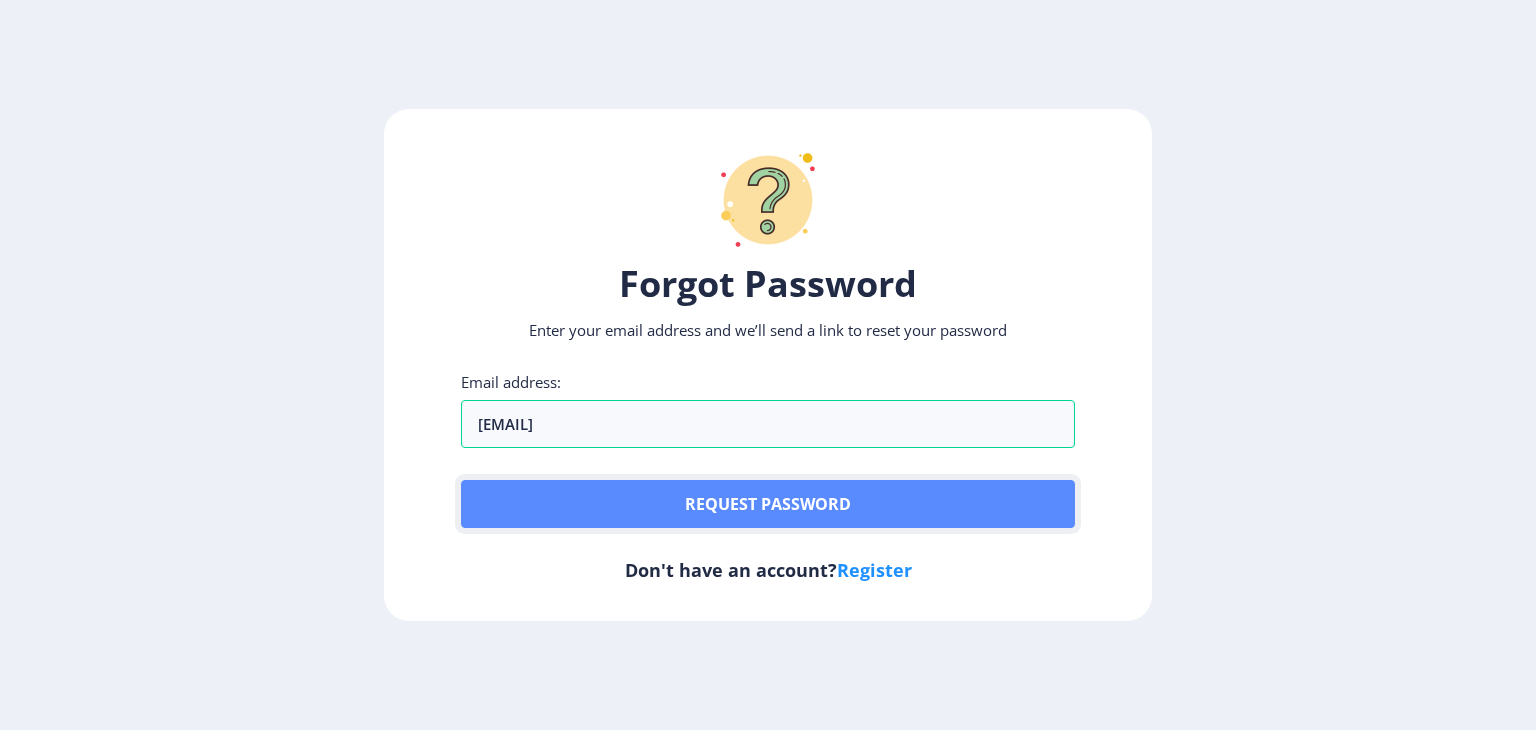 click on "Request password" 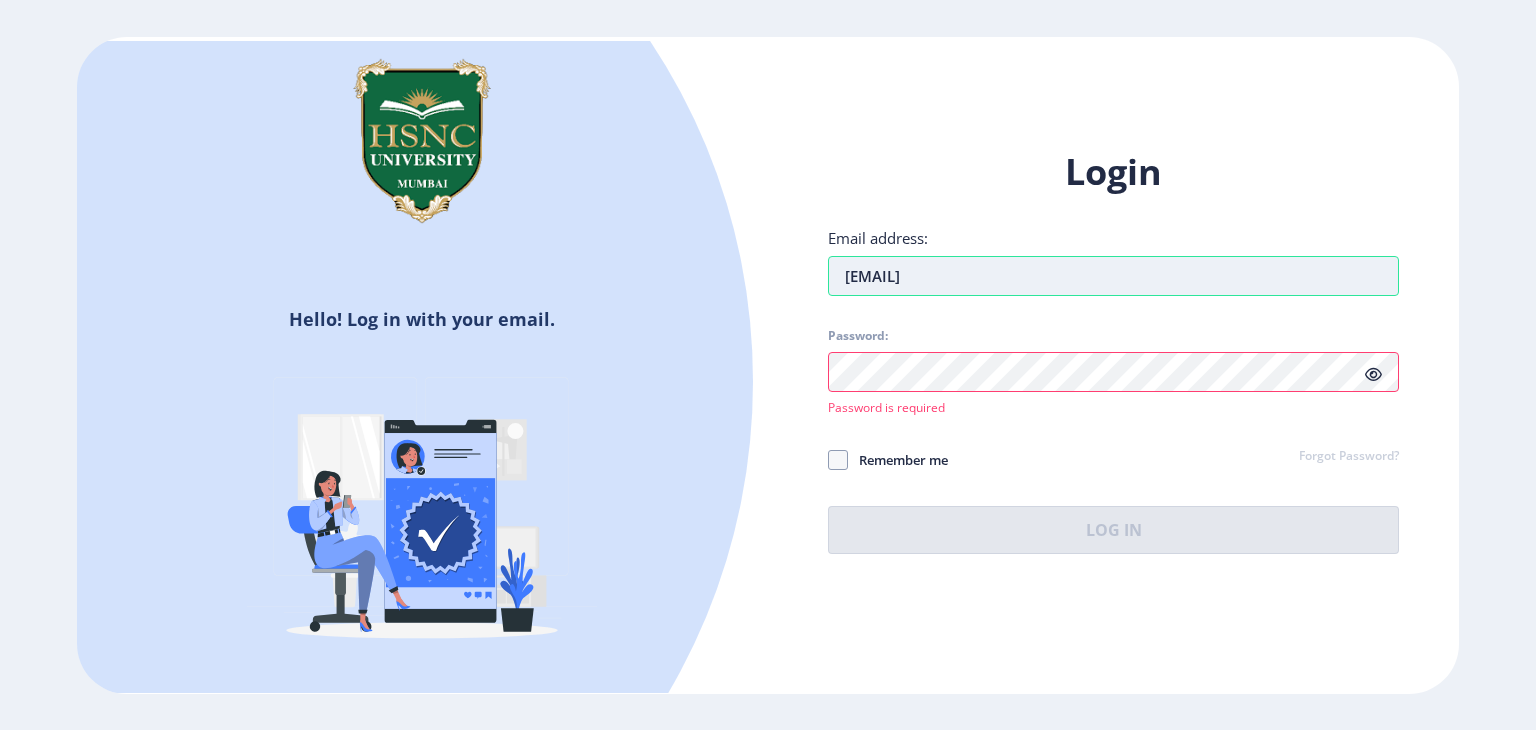 click on "[EMAIL]" at bounding box center (1113, 276) 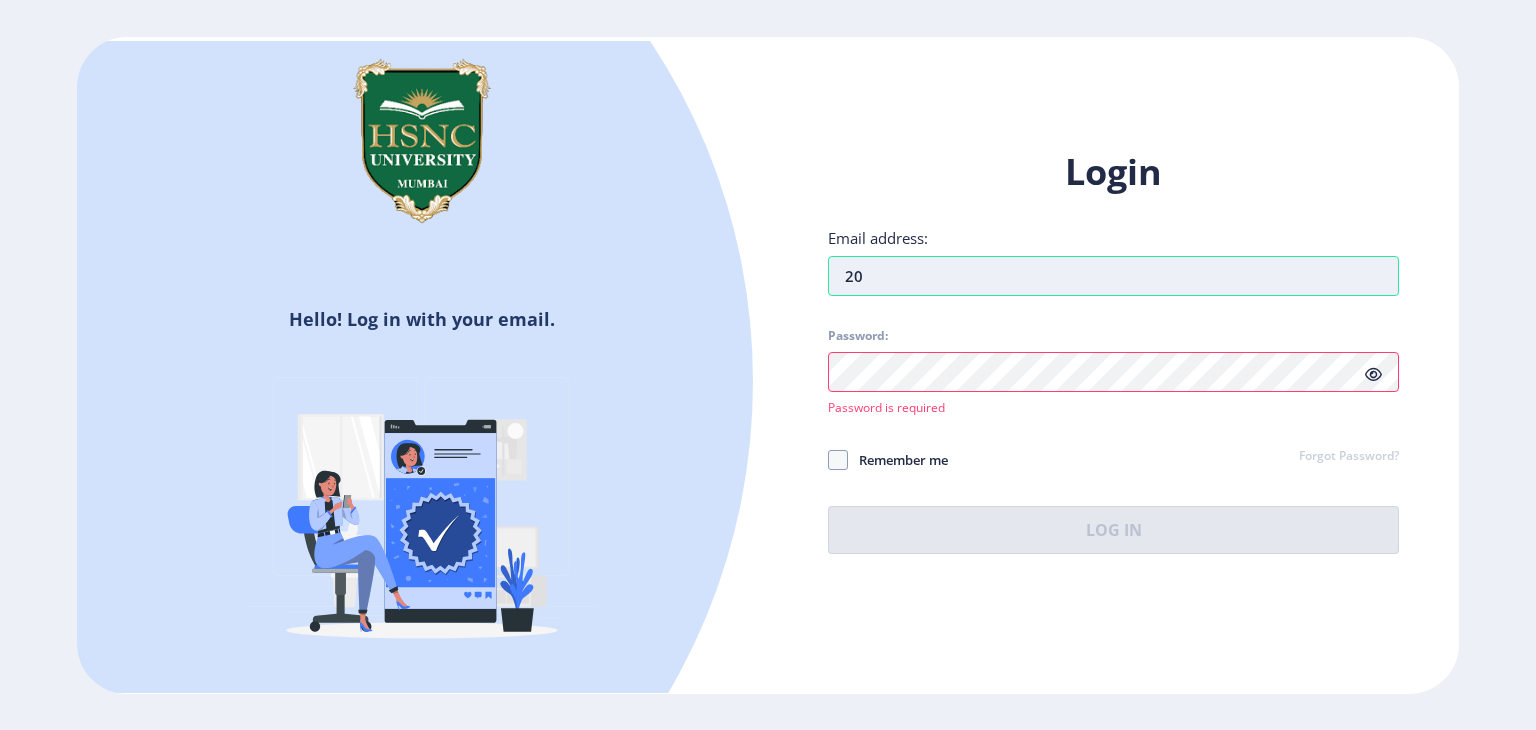 type on "2" 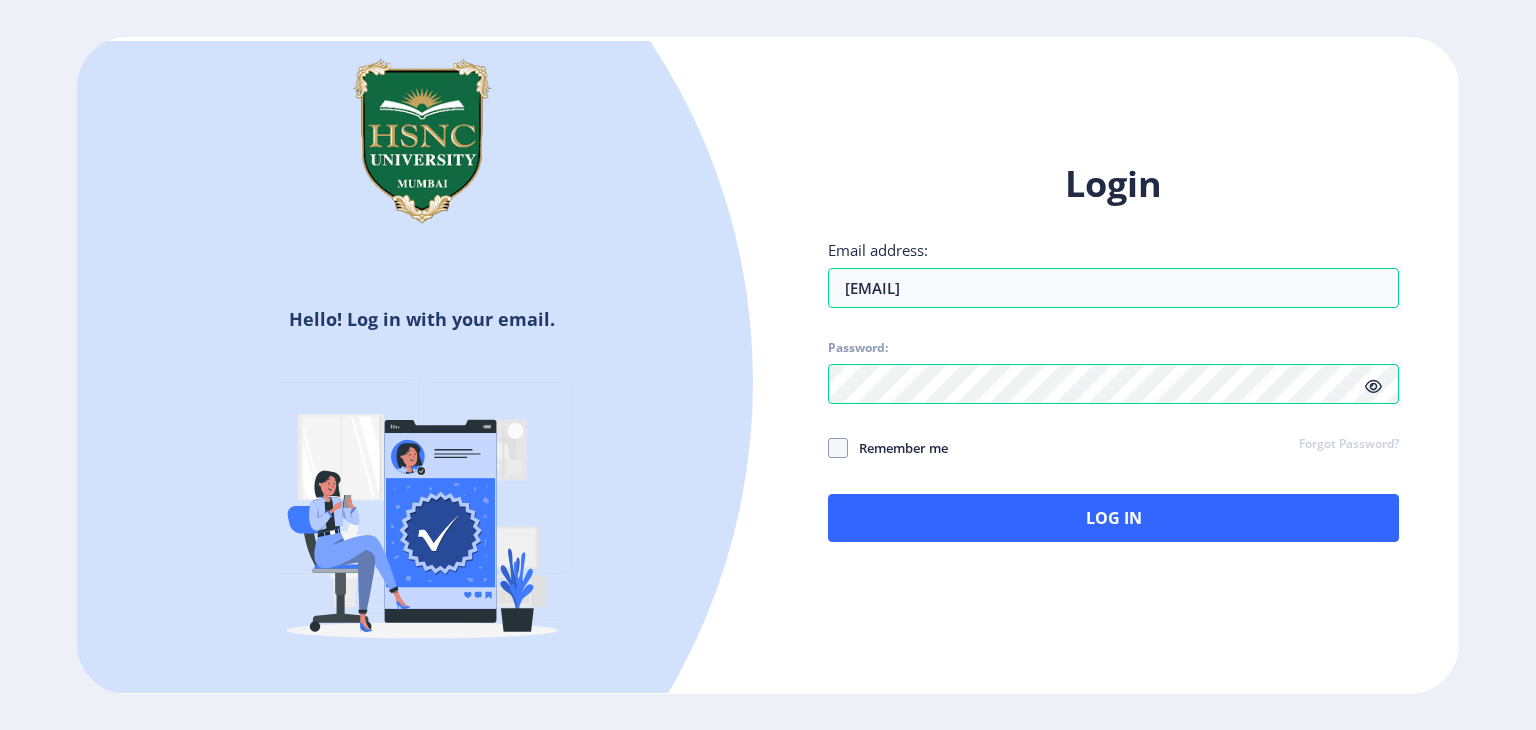 click 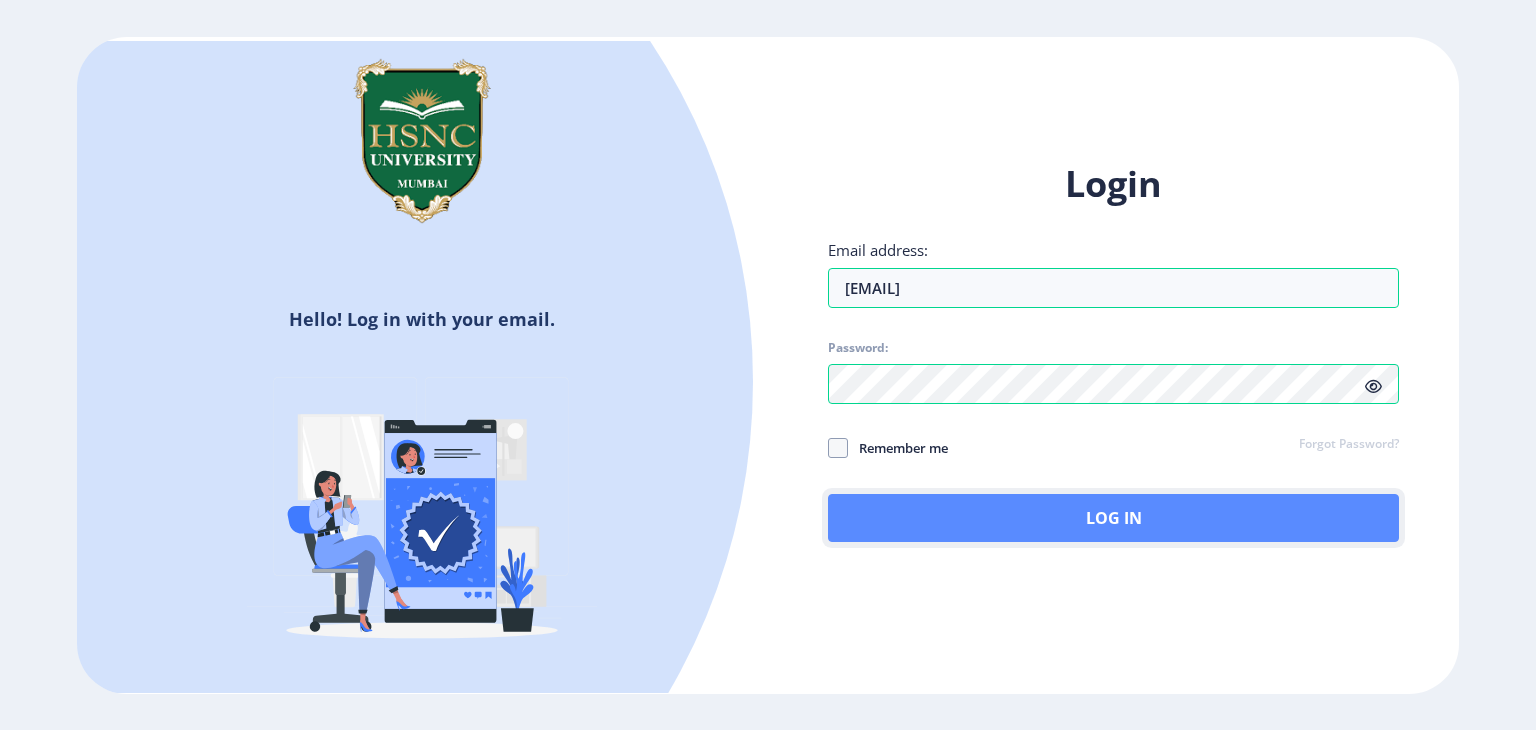 click on "Log In" 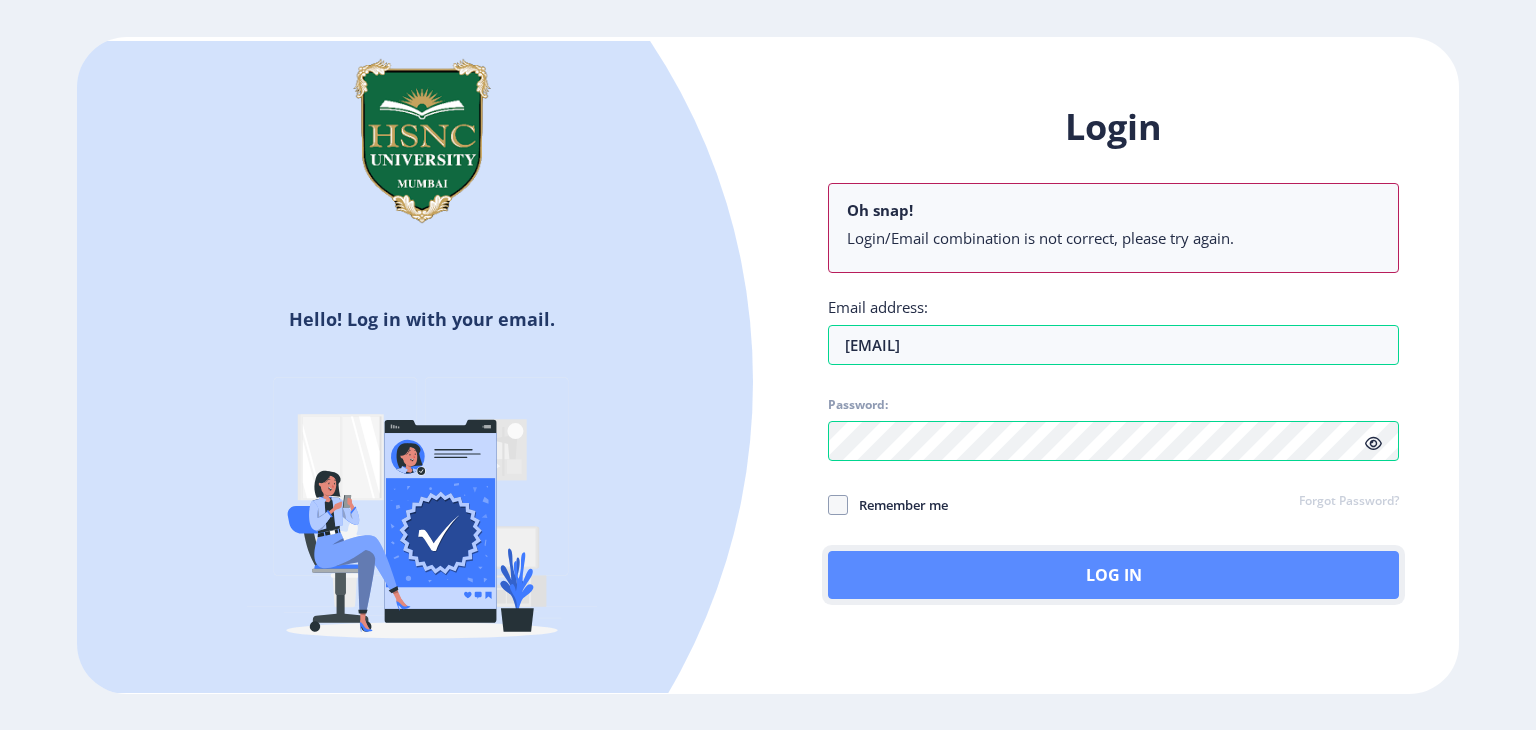 click on "Log In" 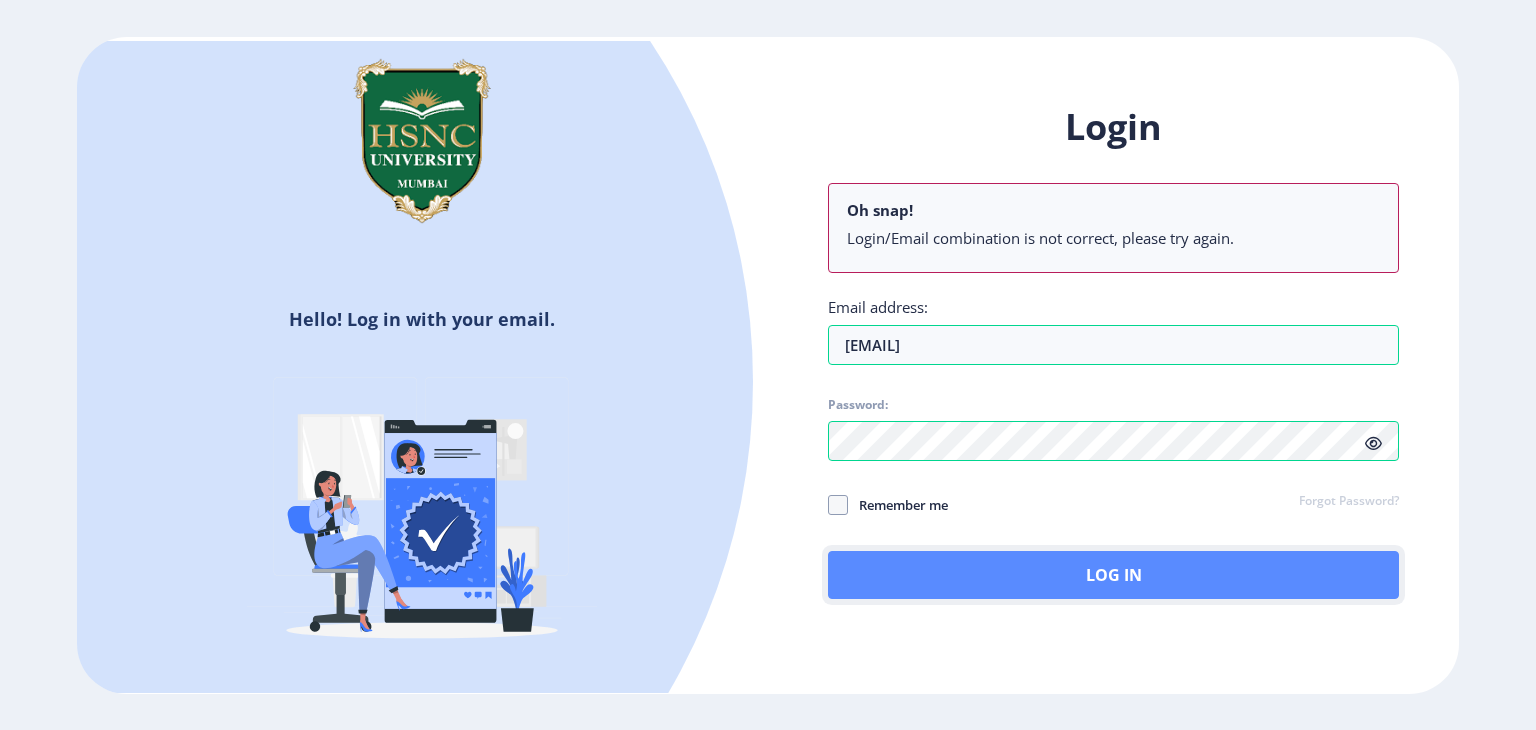 click on "Log In" 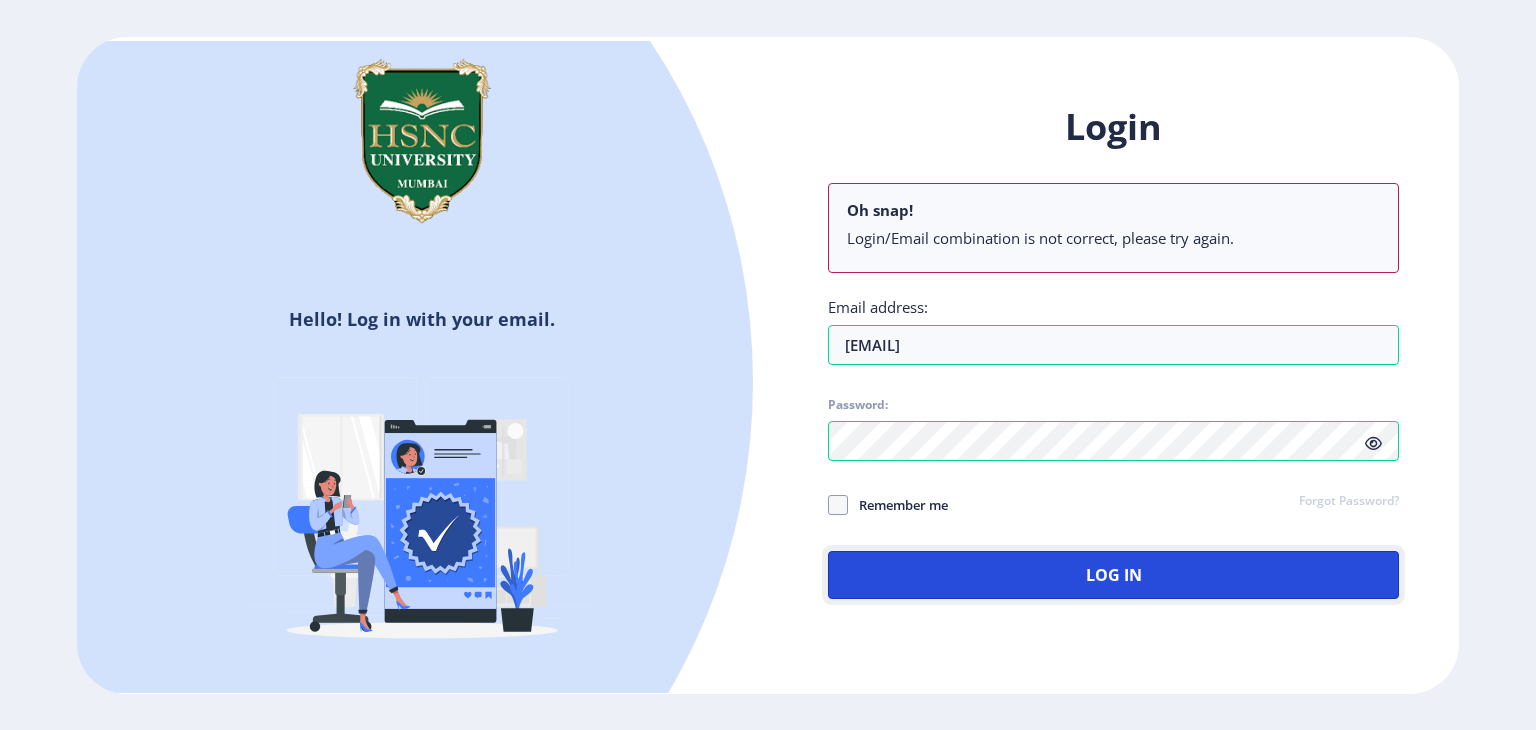 click on "Log In" 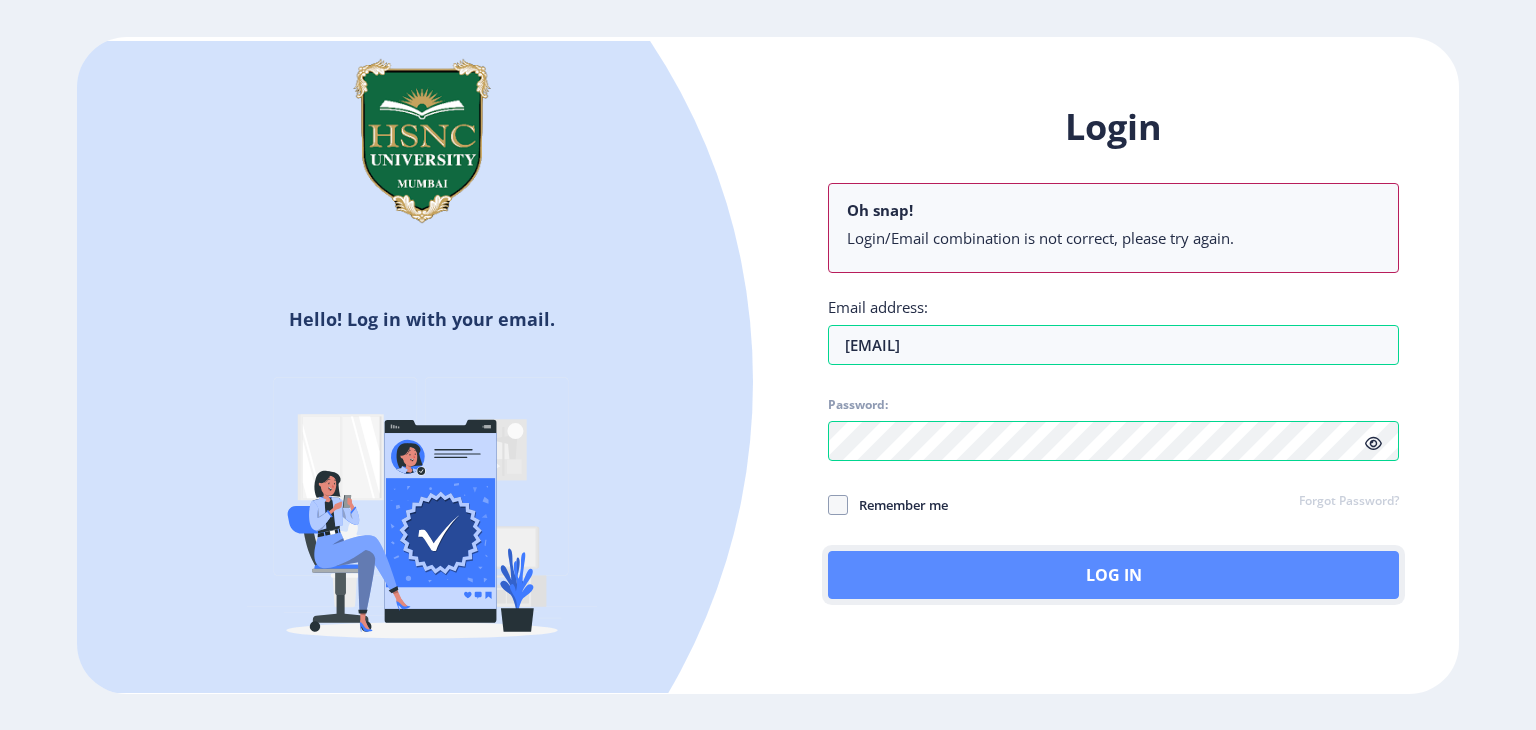 click on "Log In" 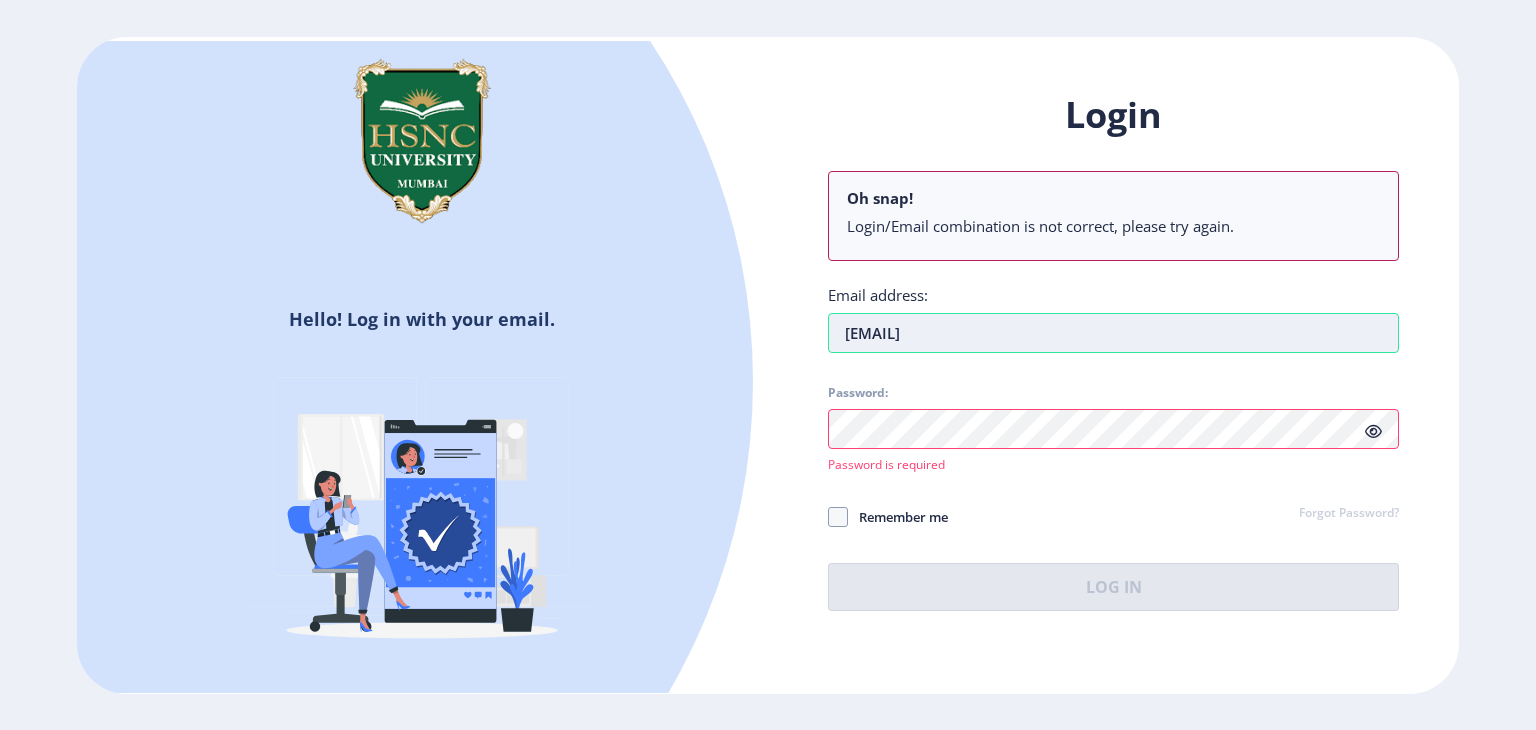 click on "[EMAIL]" at bounding box center (1113, 333) 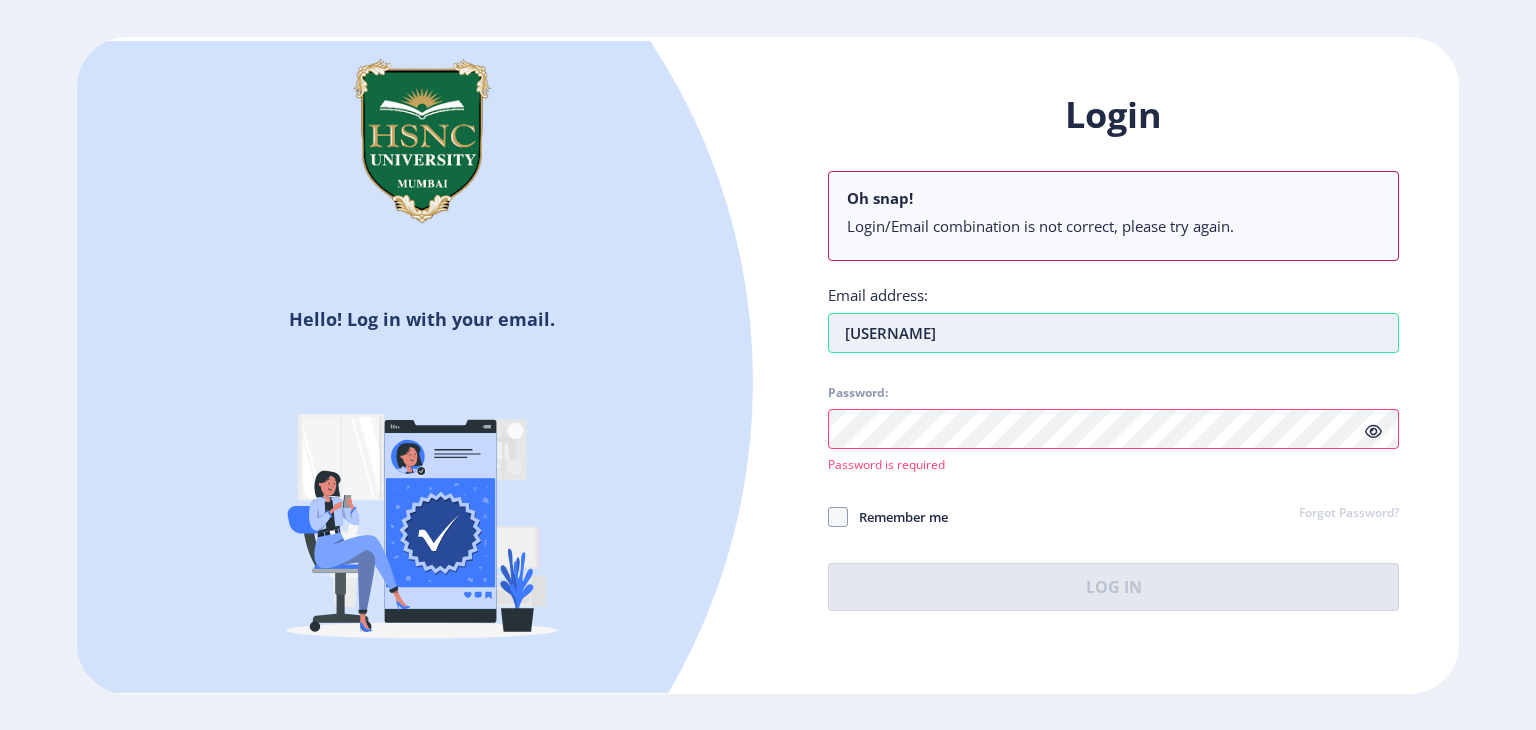 type on "g" 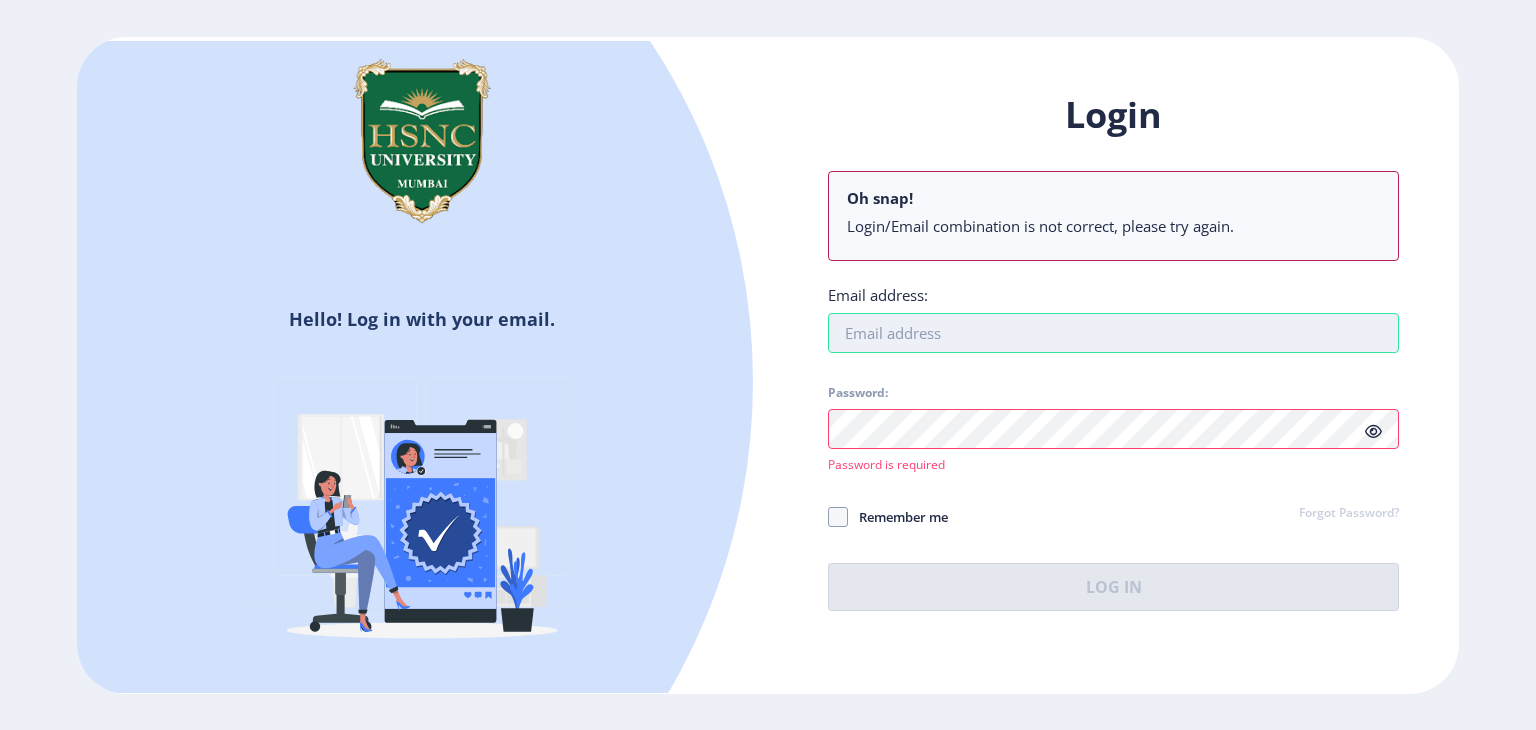 type on "[EMAIL]" 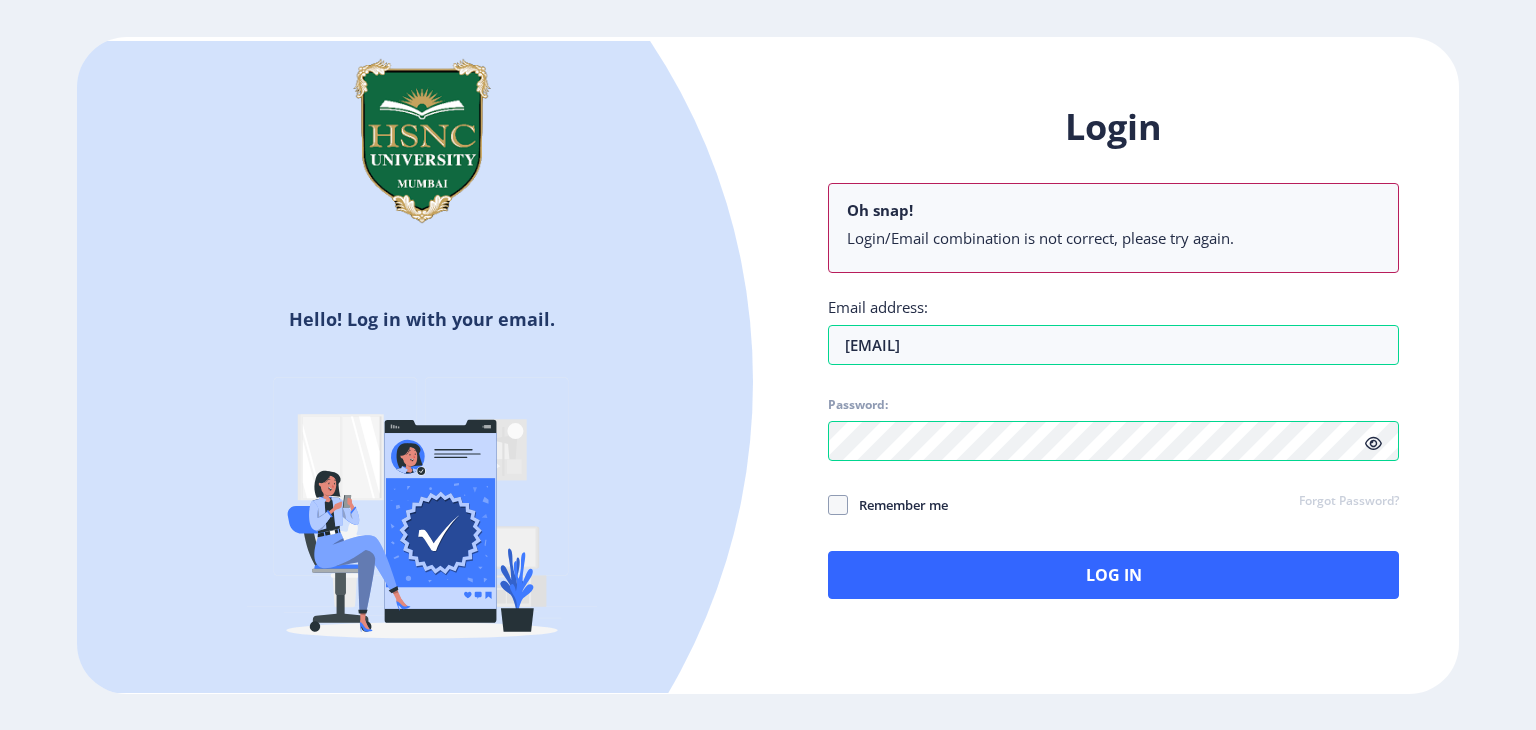 drag, startPoint x: 1092, startPoint y: 346, endPoint x: 657, endPoint y: 298, distance: 437.64026 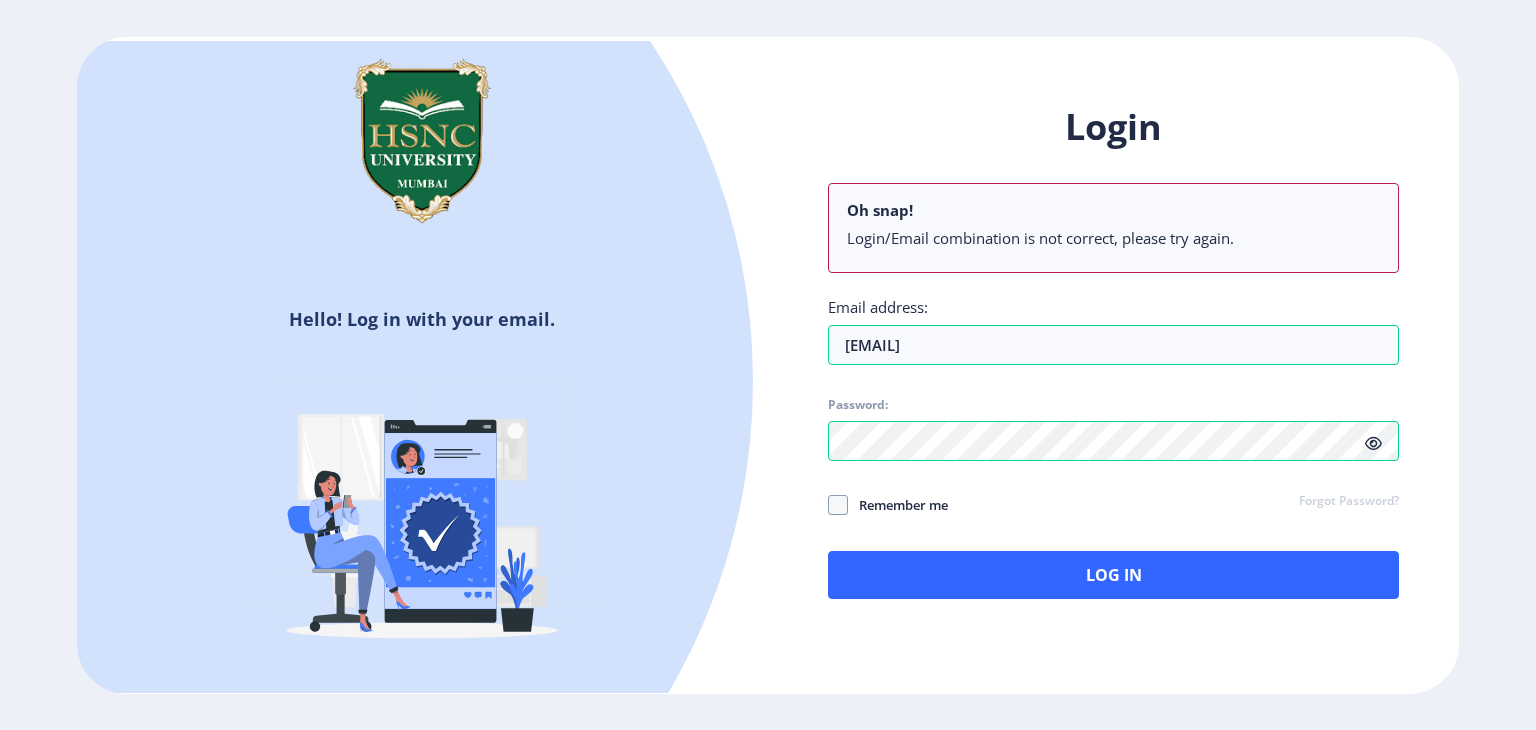 click on "Forgot Password?" 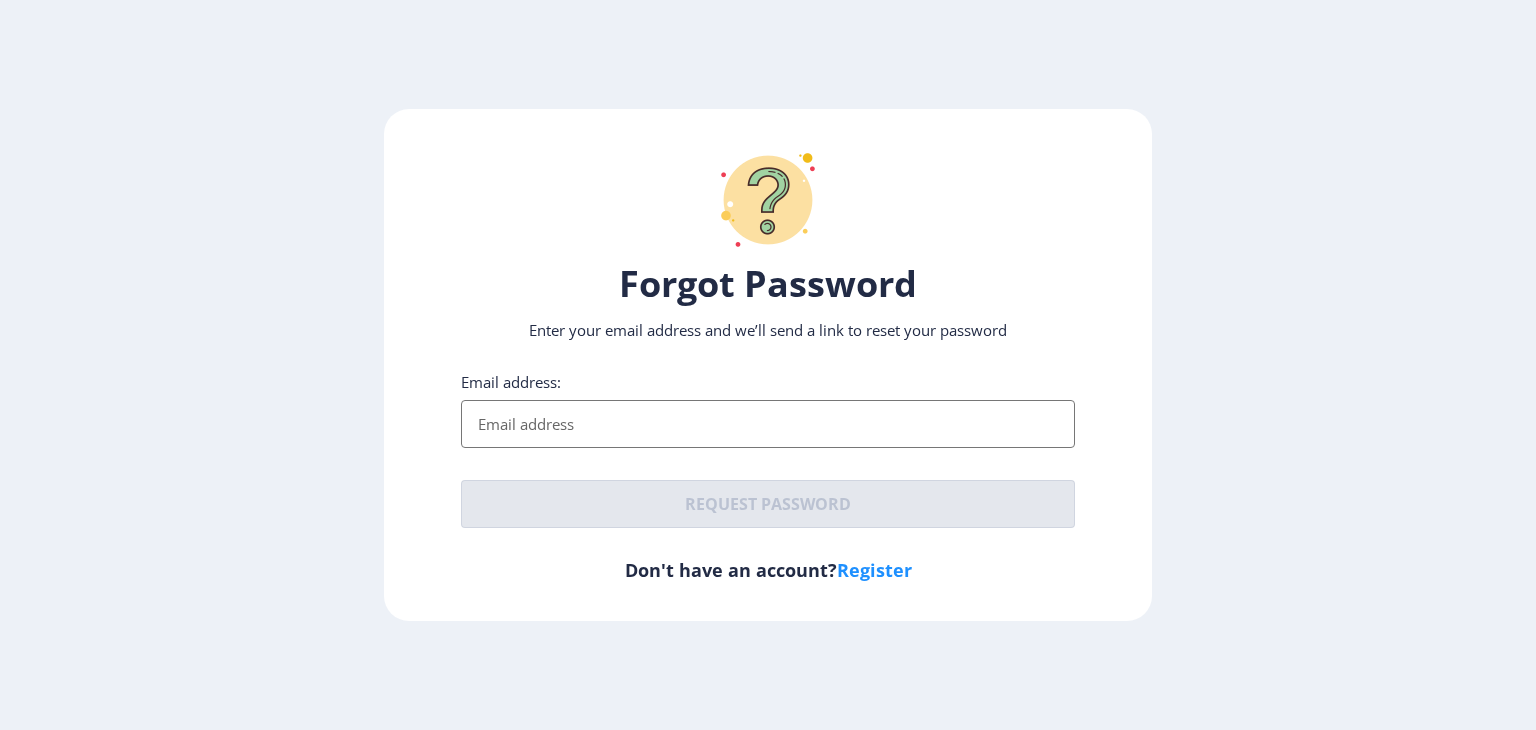 click on "Email address:" at bounding box center (768, 424) 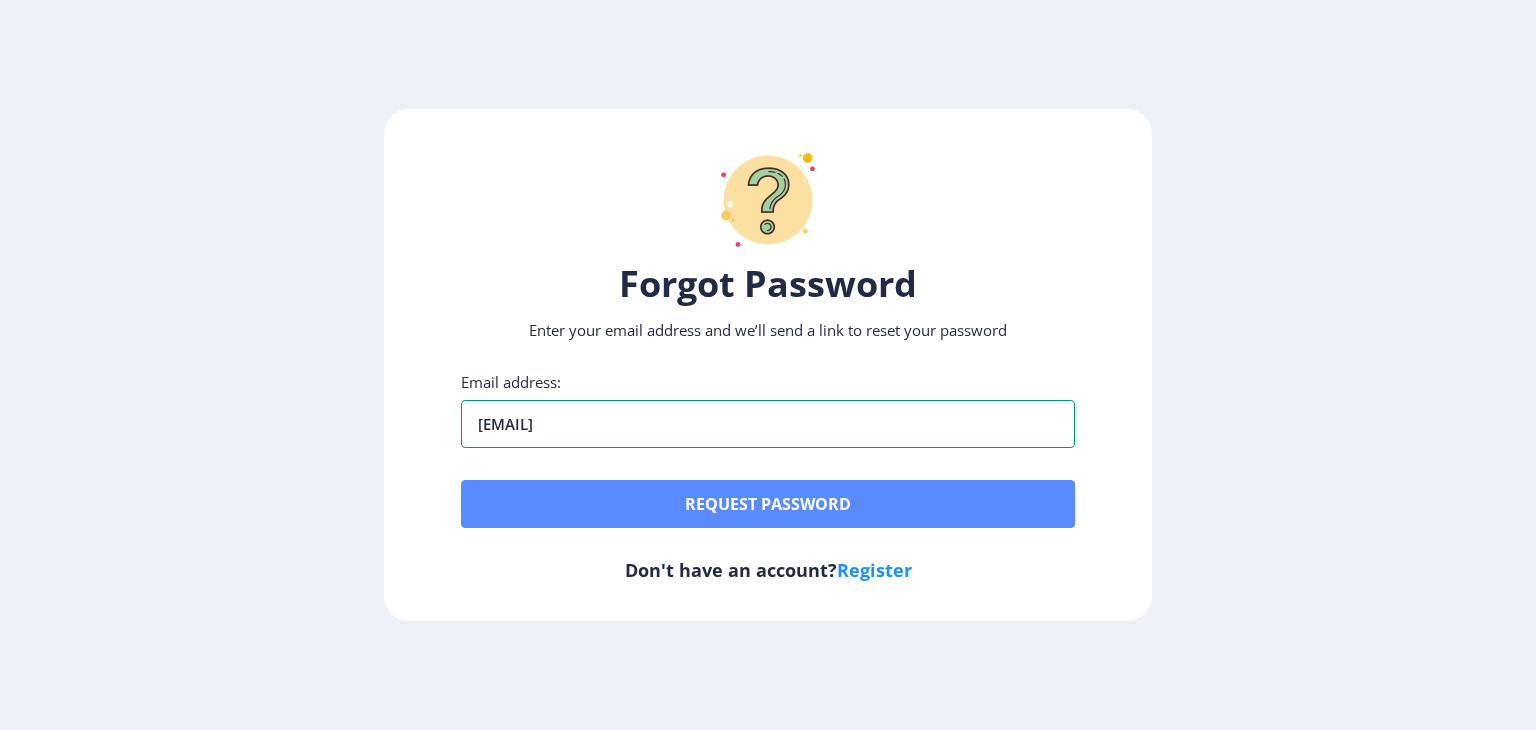 type on "[EMAIL]" 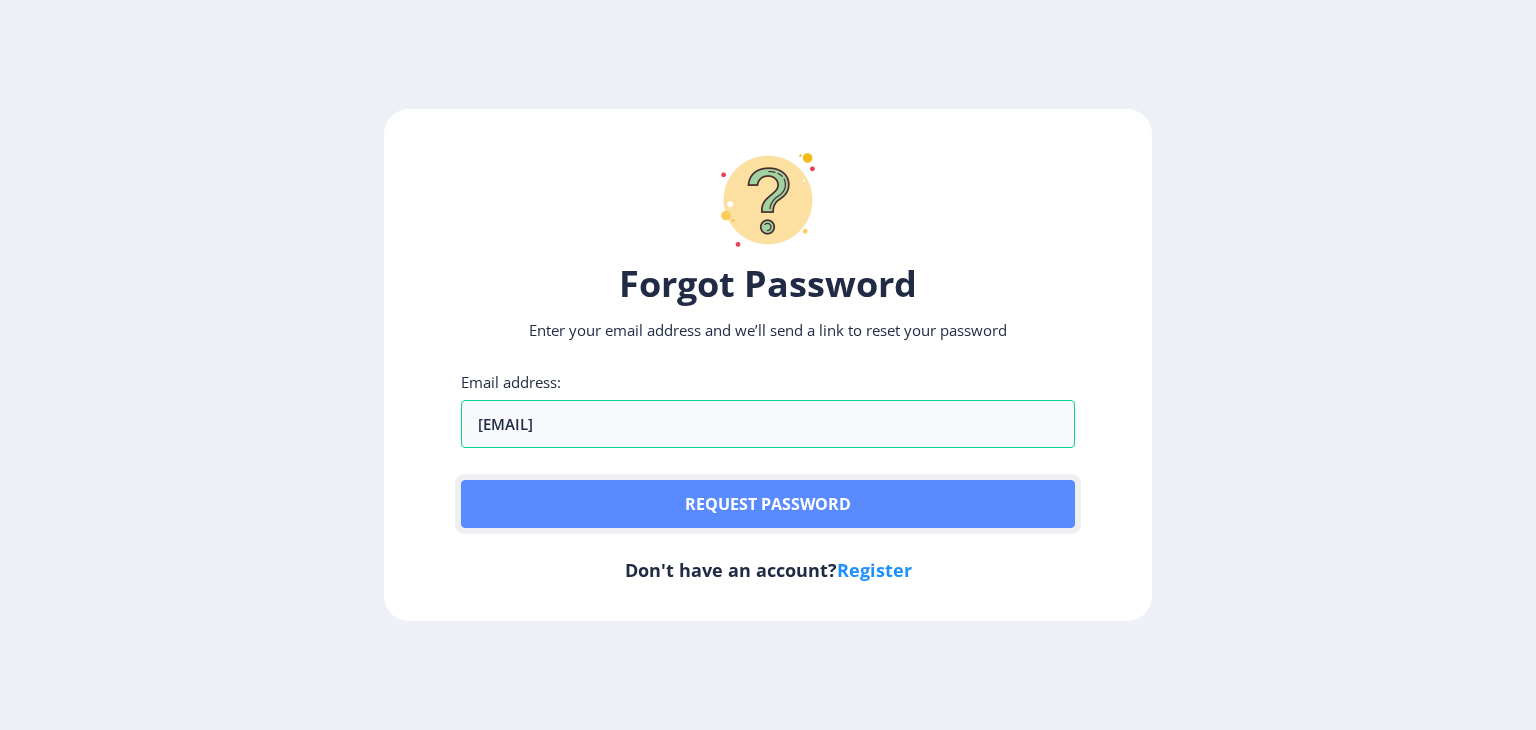 click on "Request password" 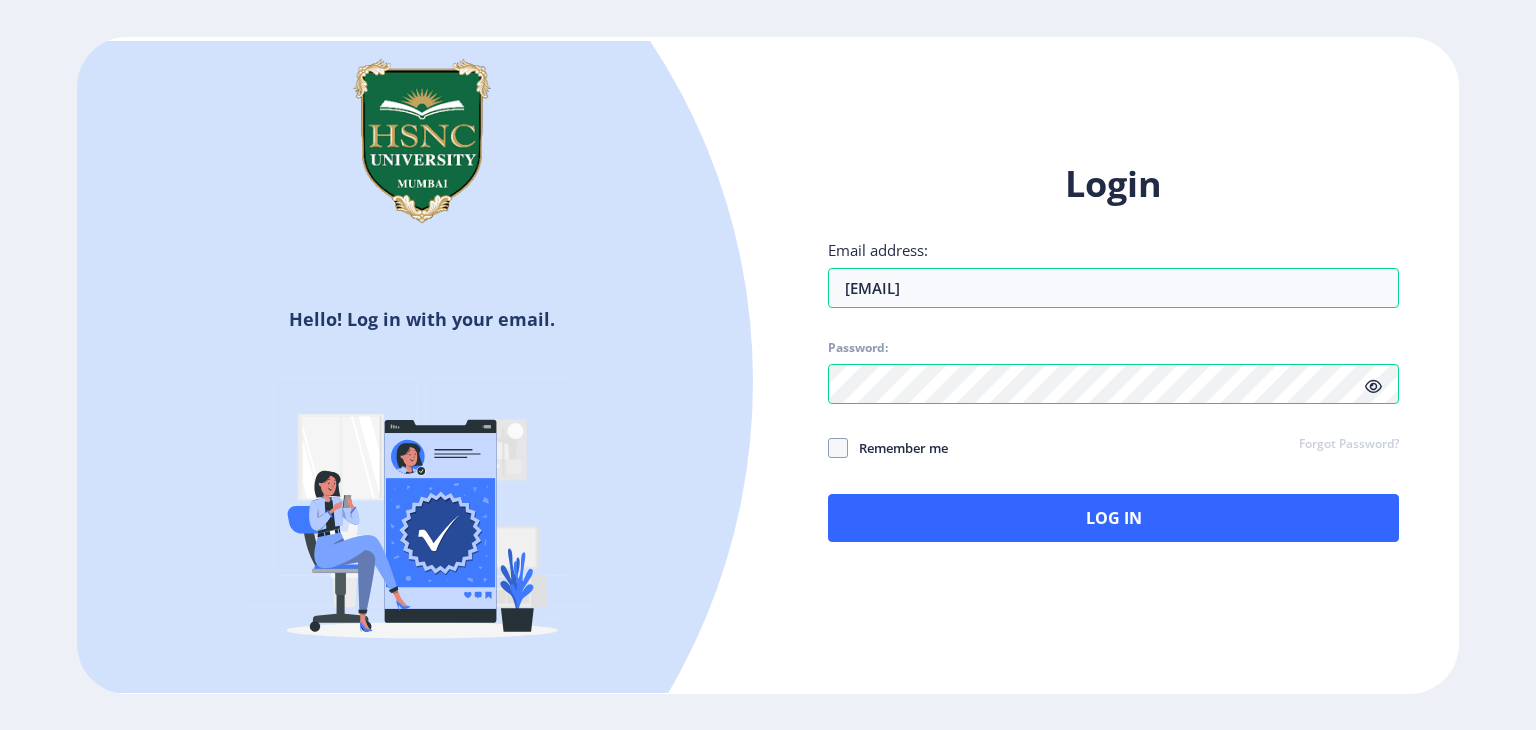 click 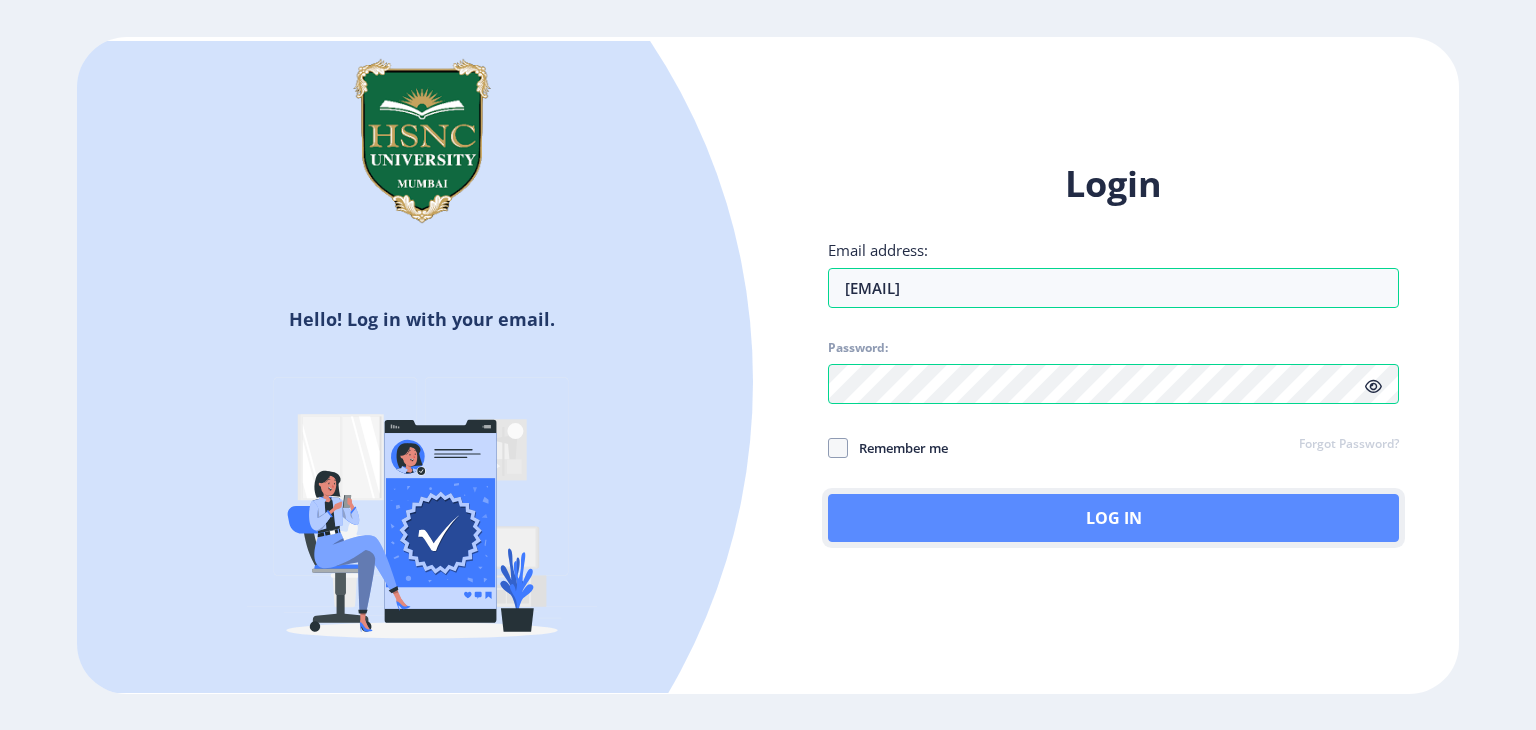 click on "Log In" 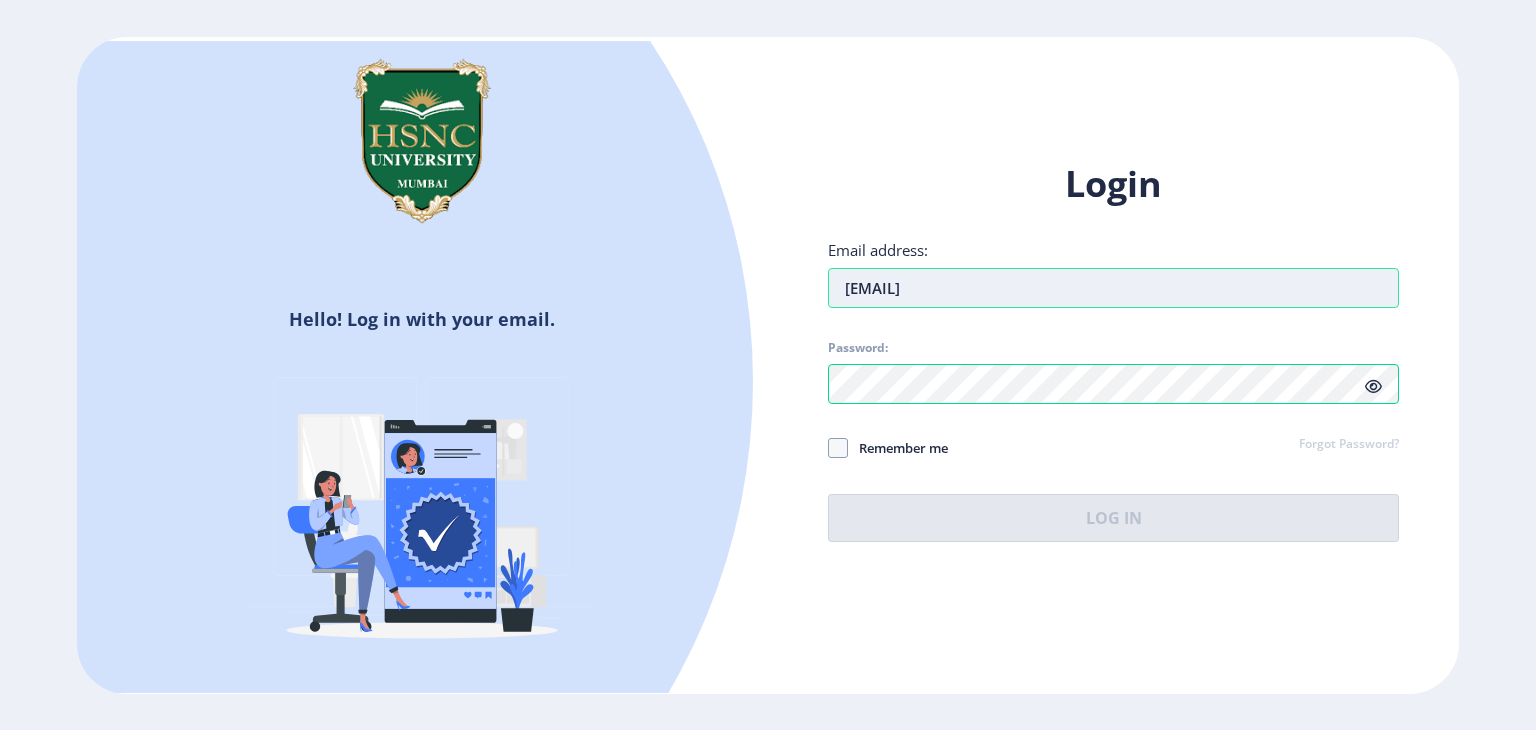 click on "[EMAIL]" at bounding box center (1113, 288) 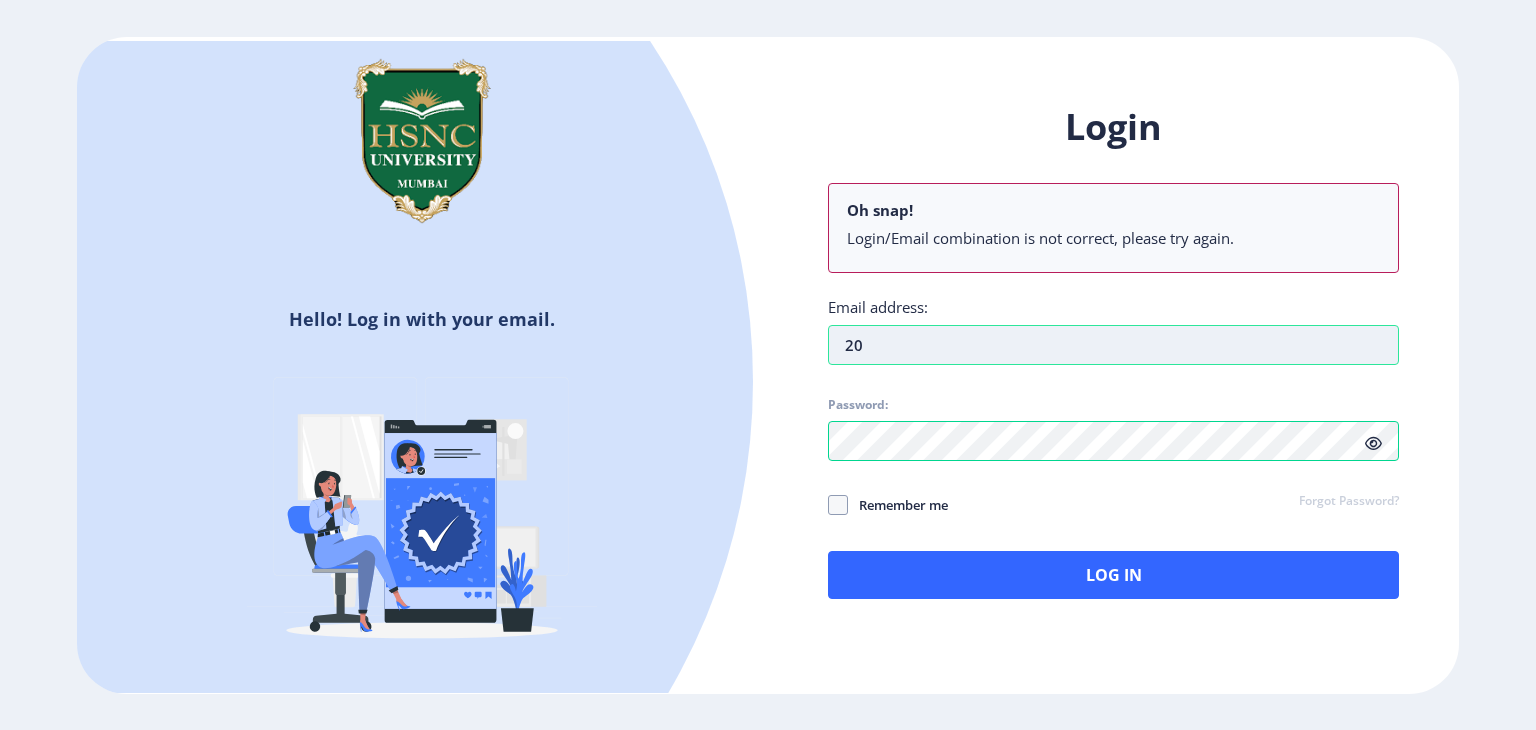type on "2" 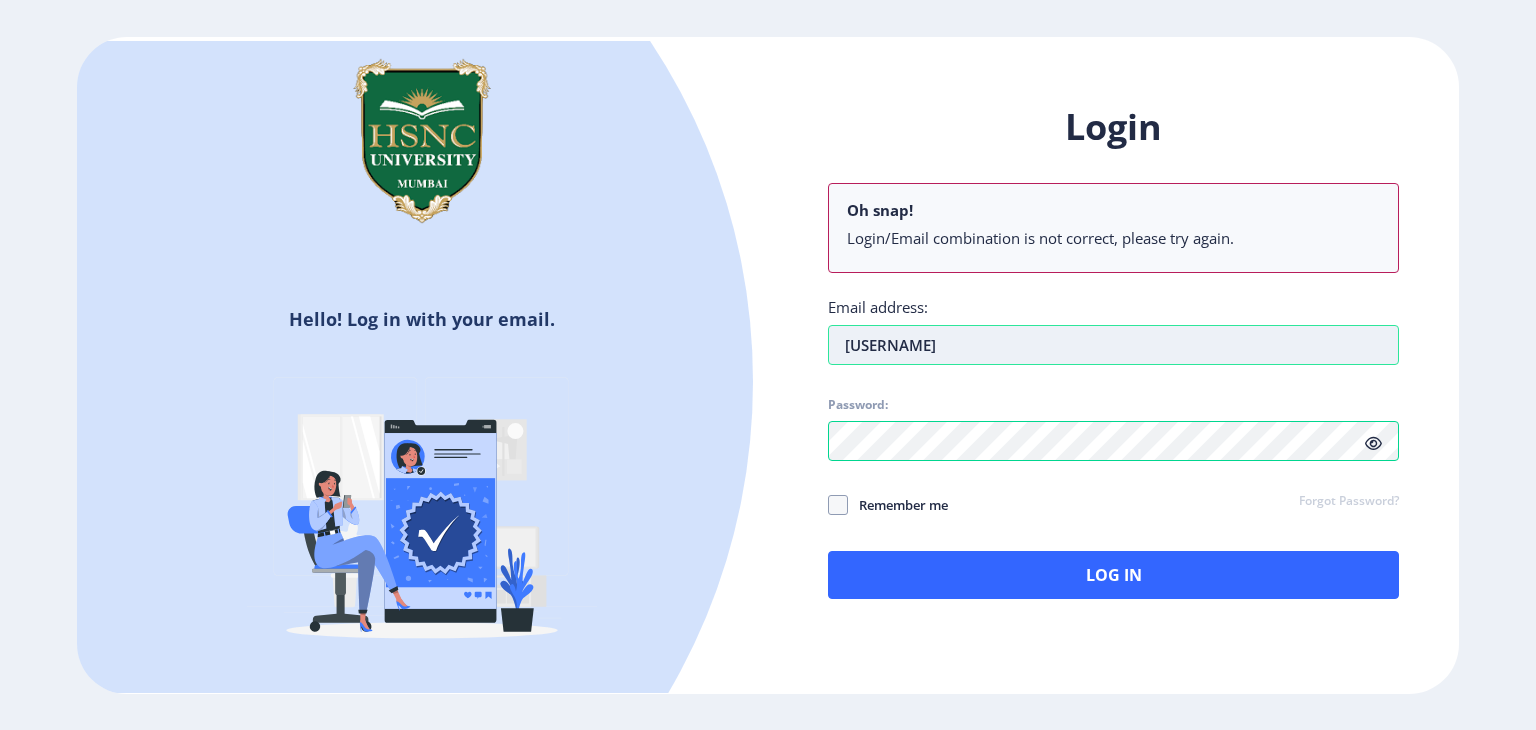 type on "J" 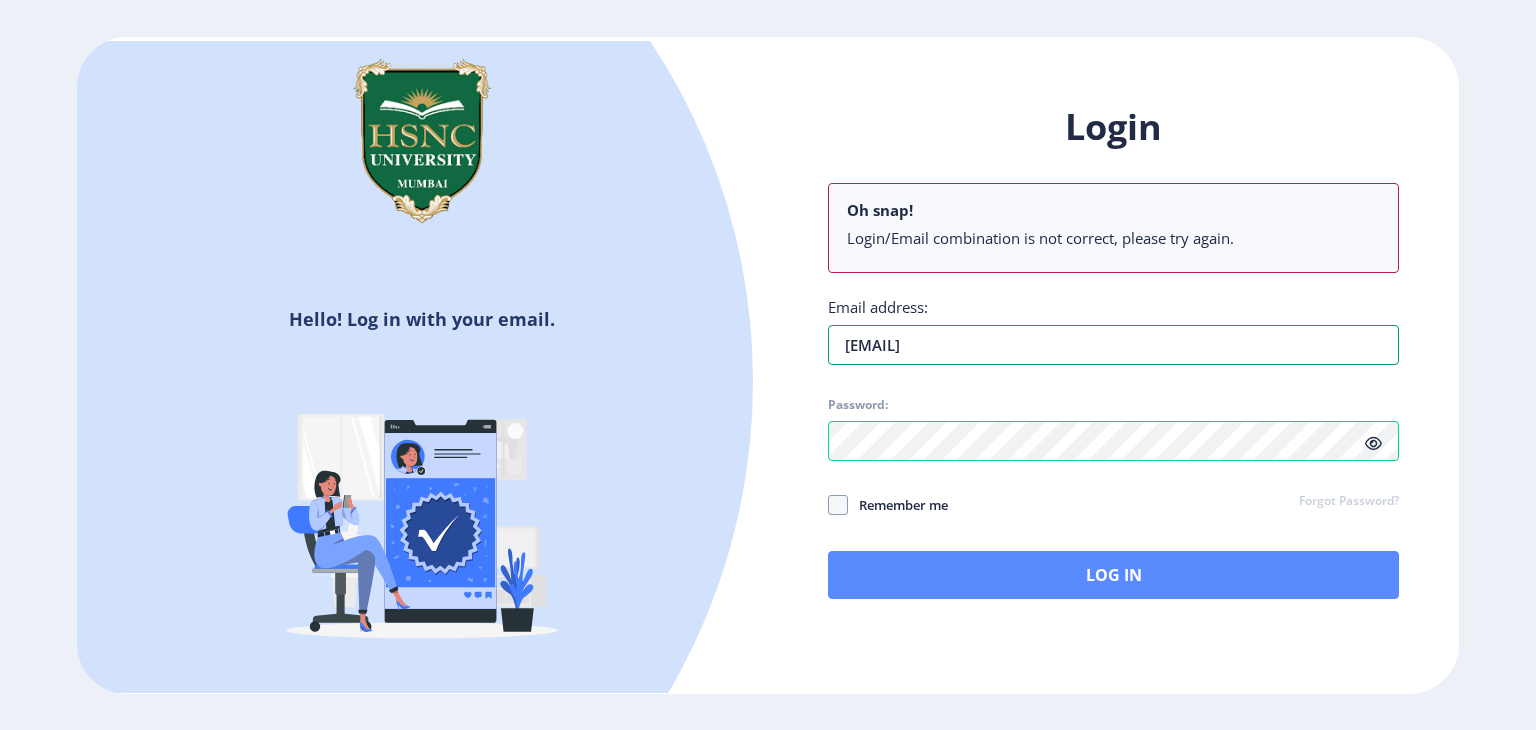 type on "[EMAIL]" 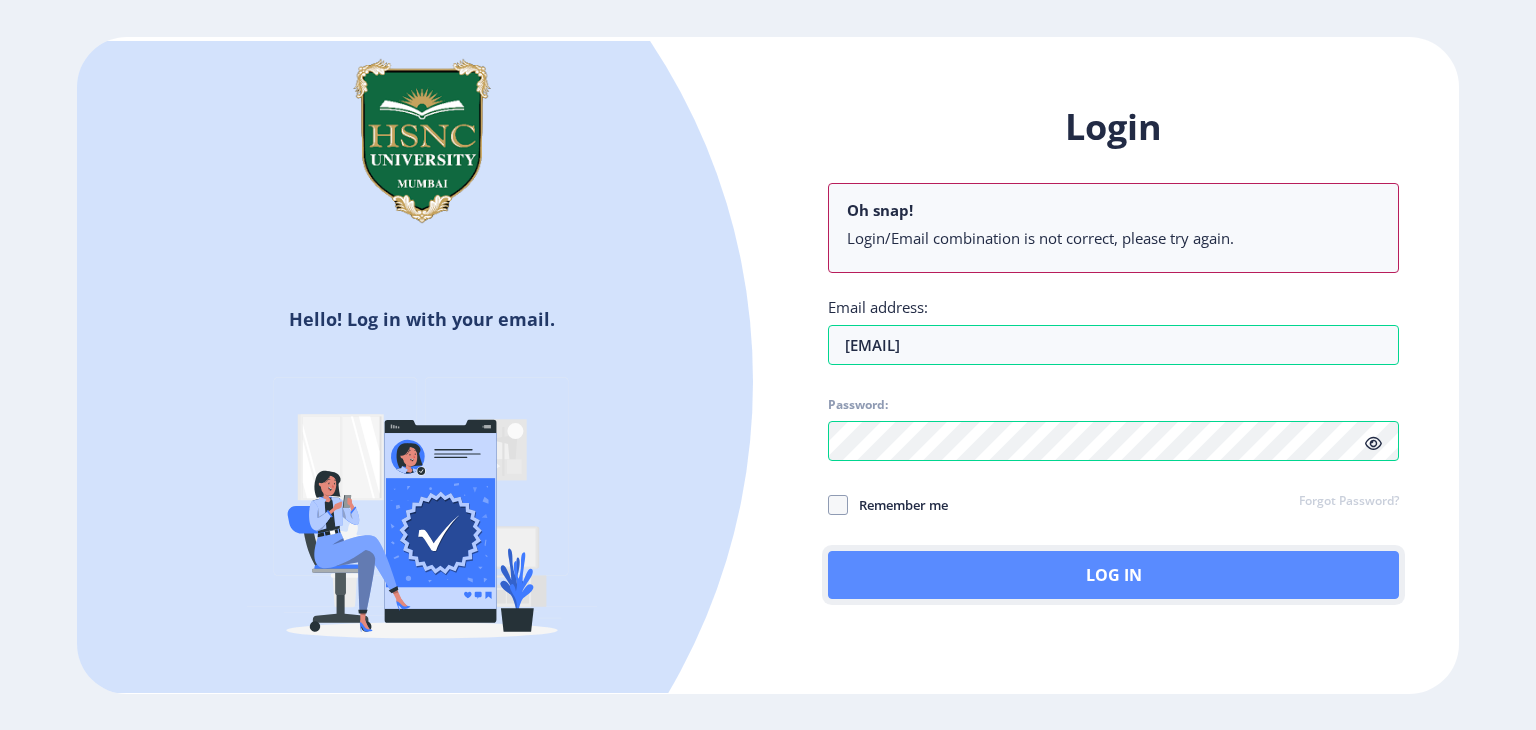 click on "Log In" 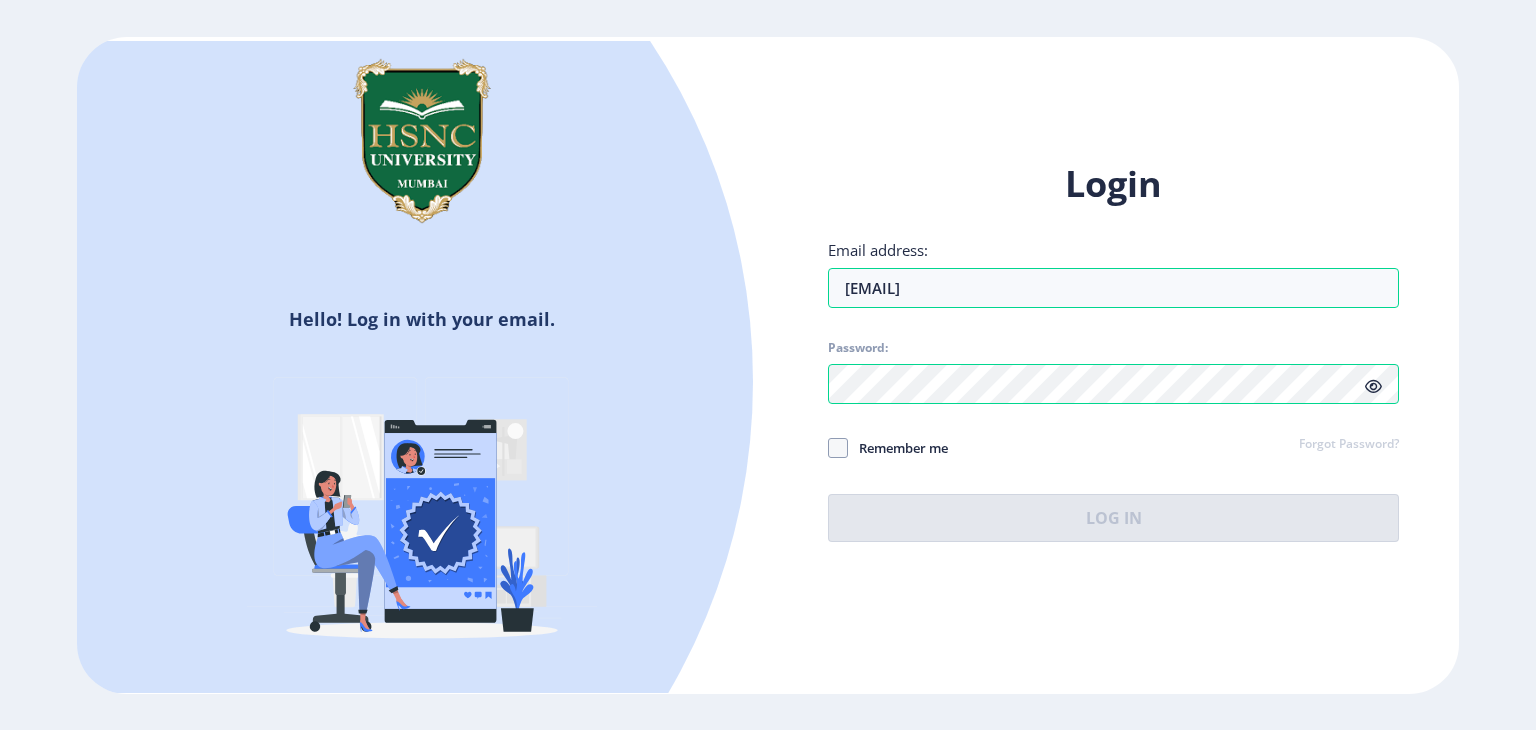 click 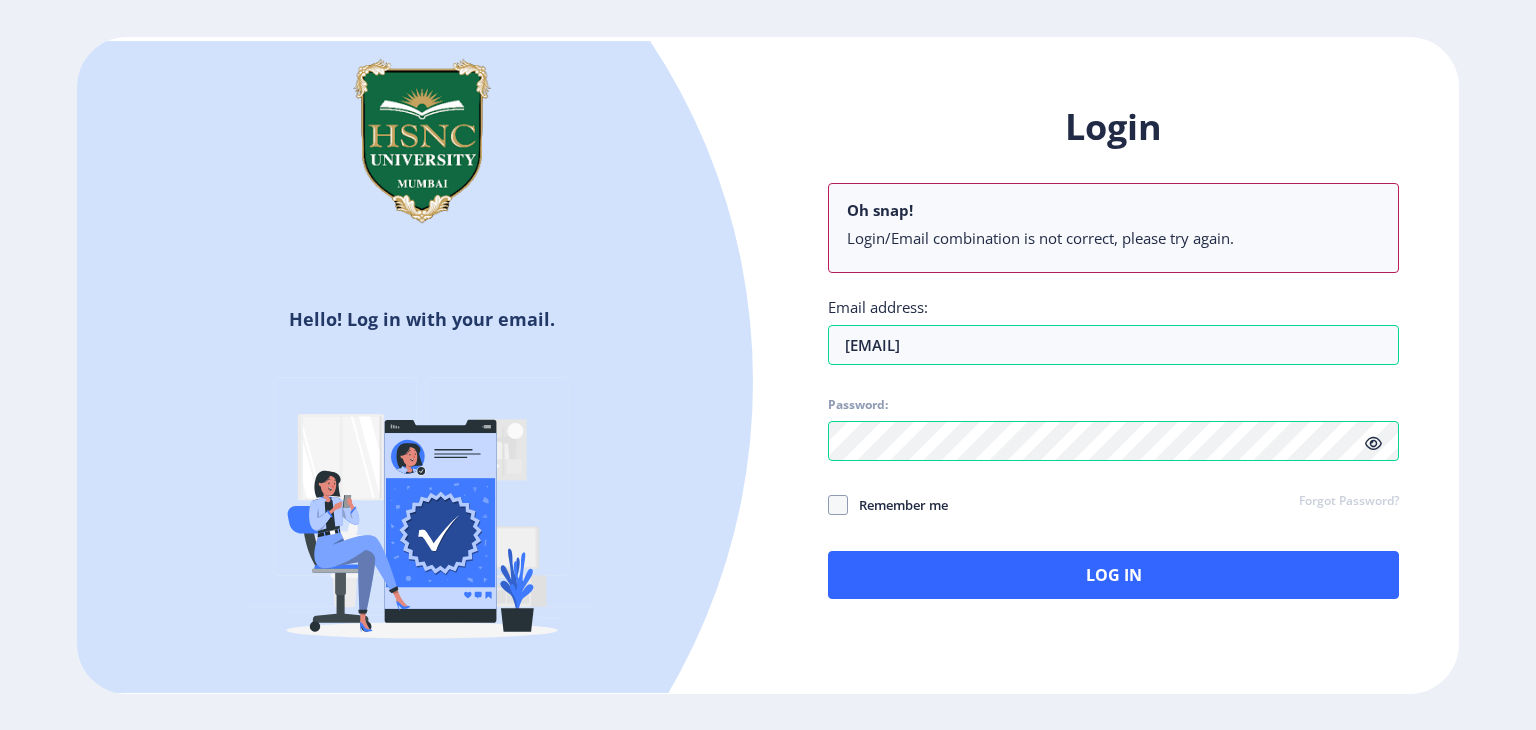 click 